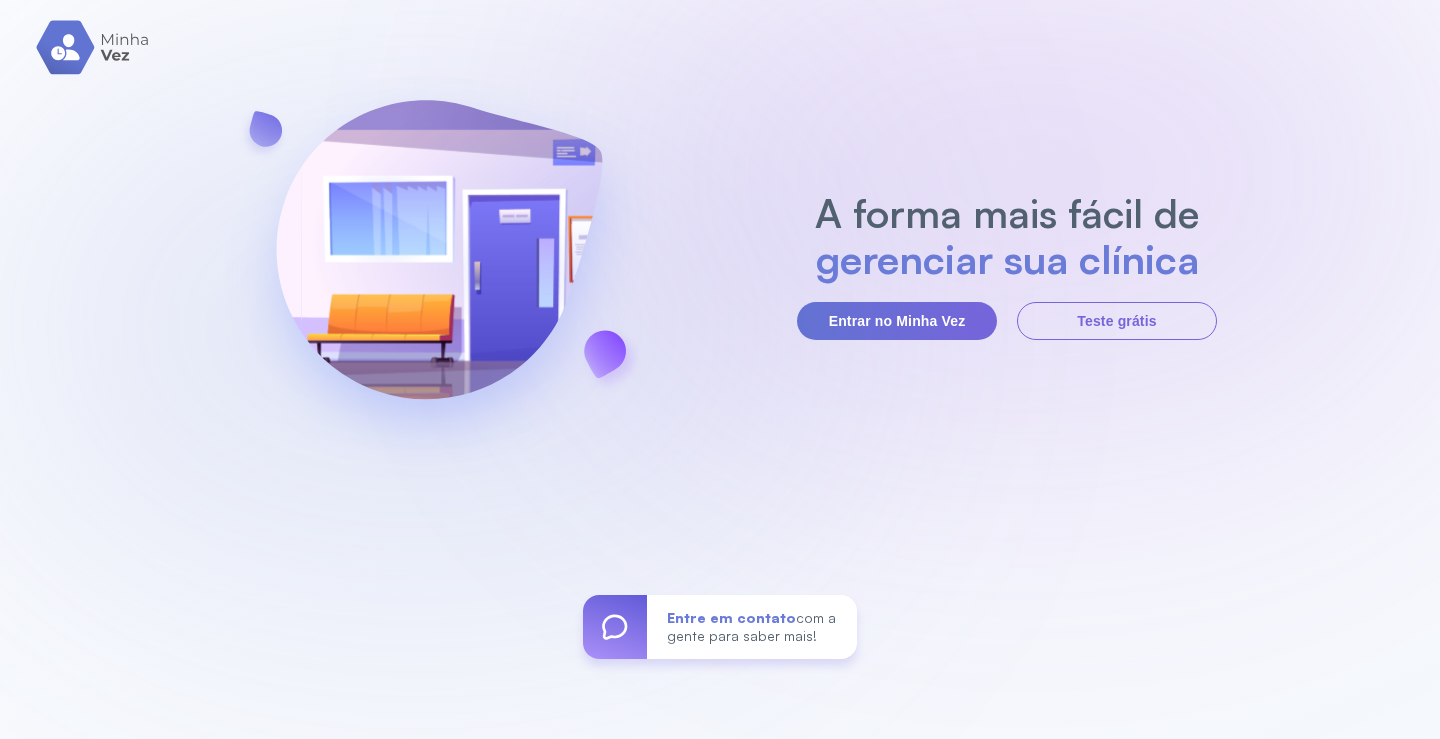scroll, scrollTop: 0, scrollLeft: 0, axis: both 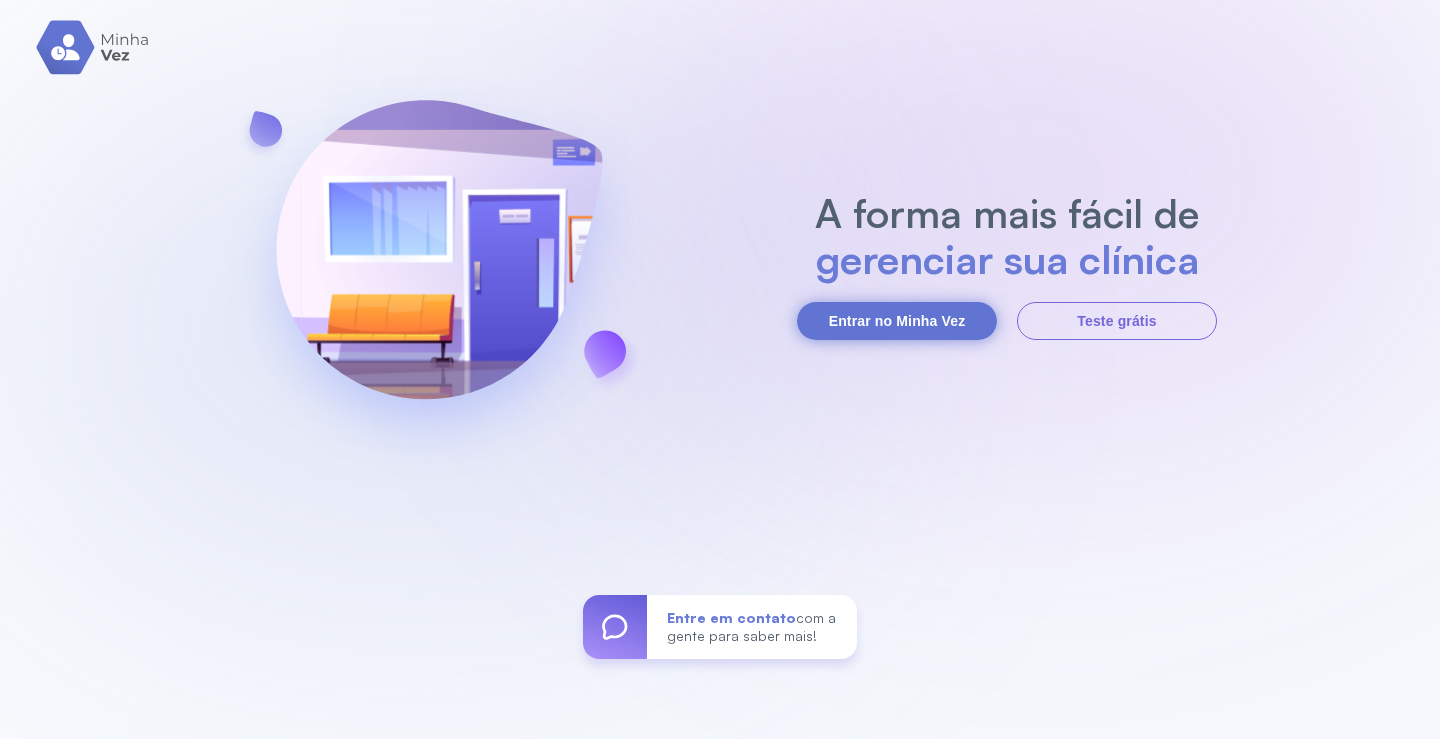 click on "Entrar no Minha Vez" at bounding box center (897, 321) 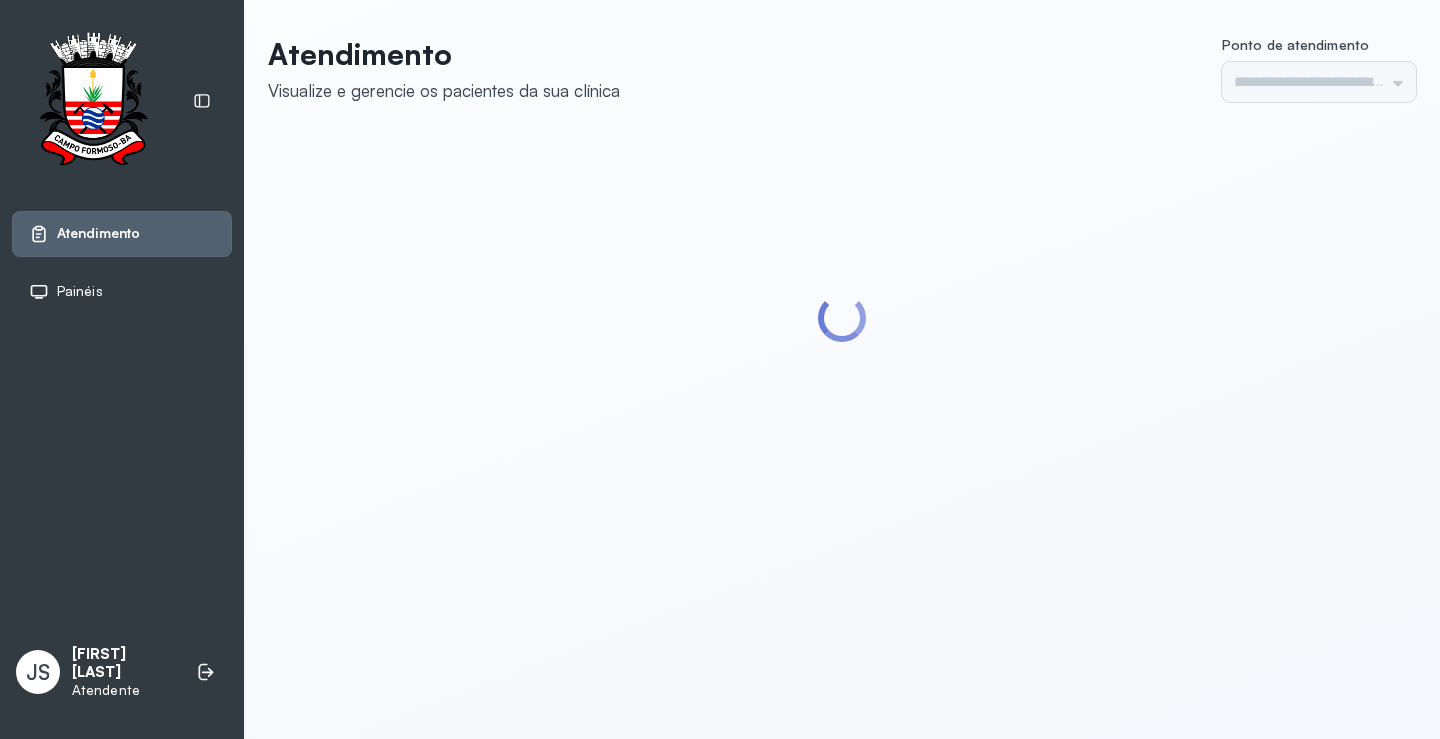 scroll, scrollTop: 0, scrollLeft: 0, axis: both 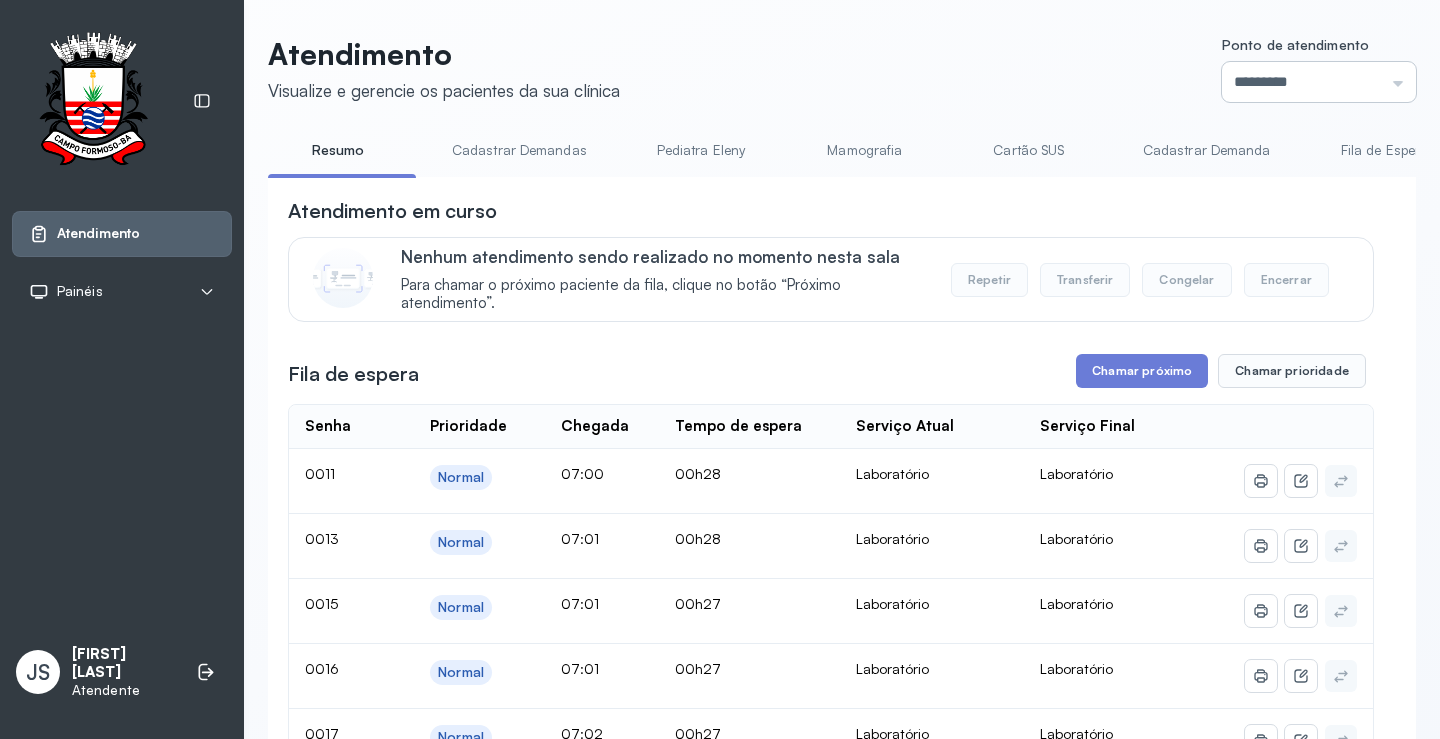 click on "*********" at bounding box center [1319, 82] 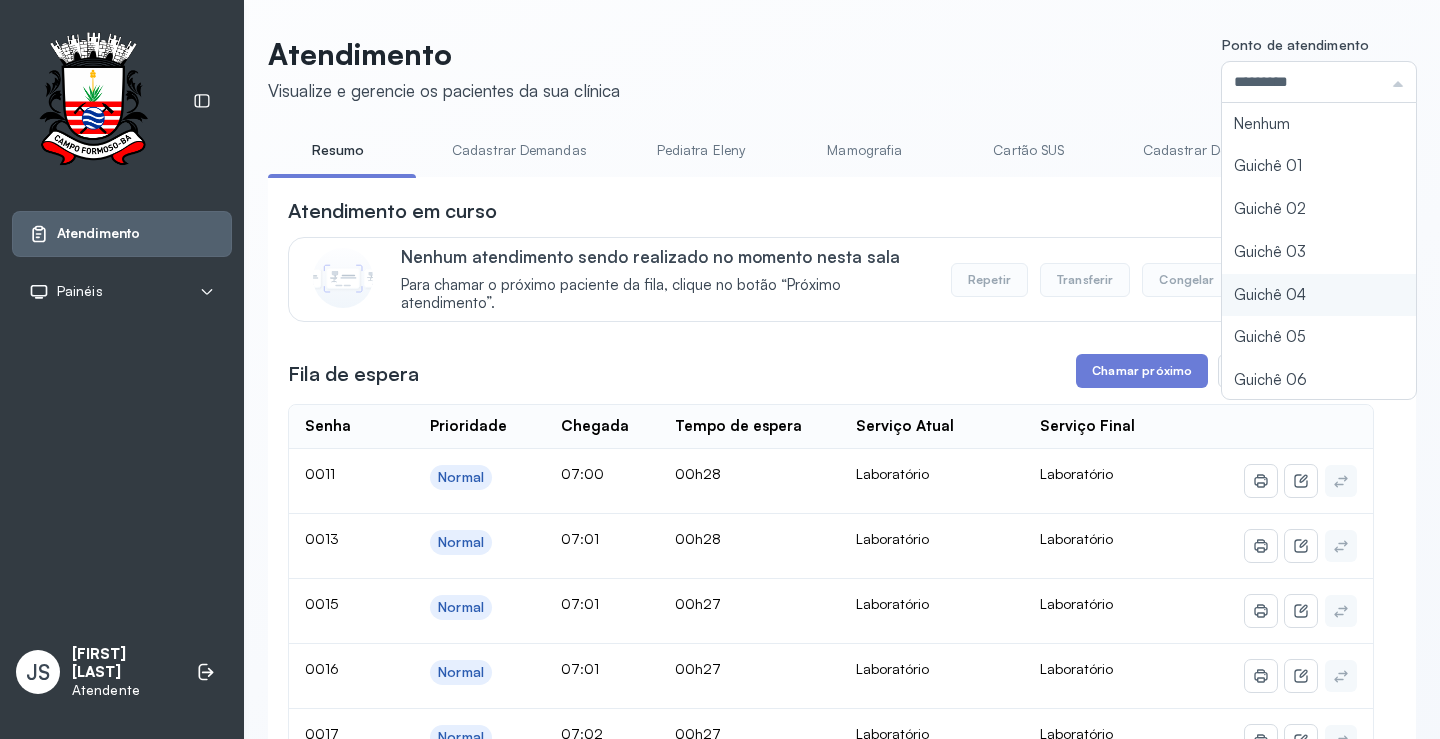 type on "*********" 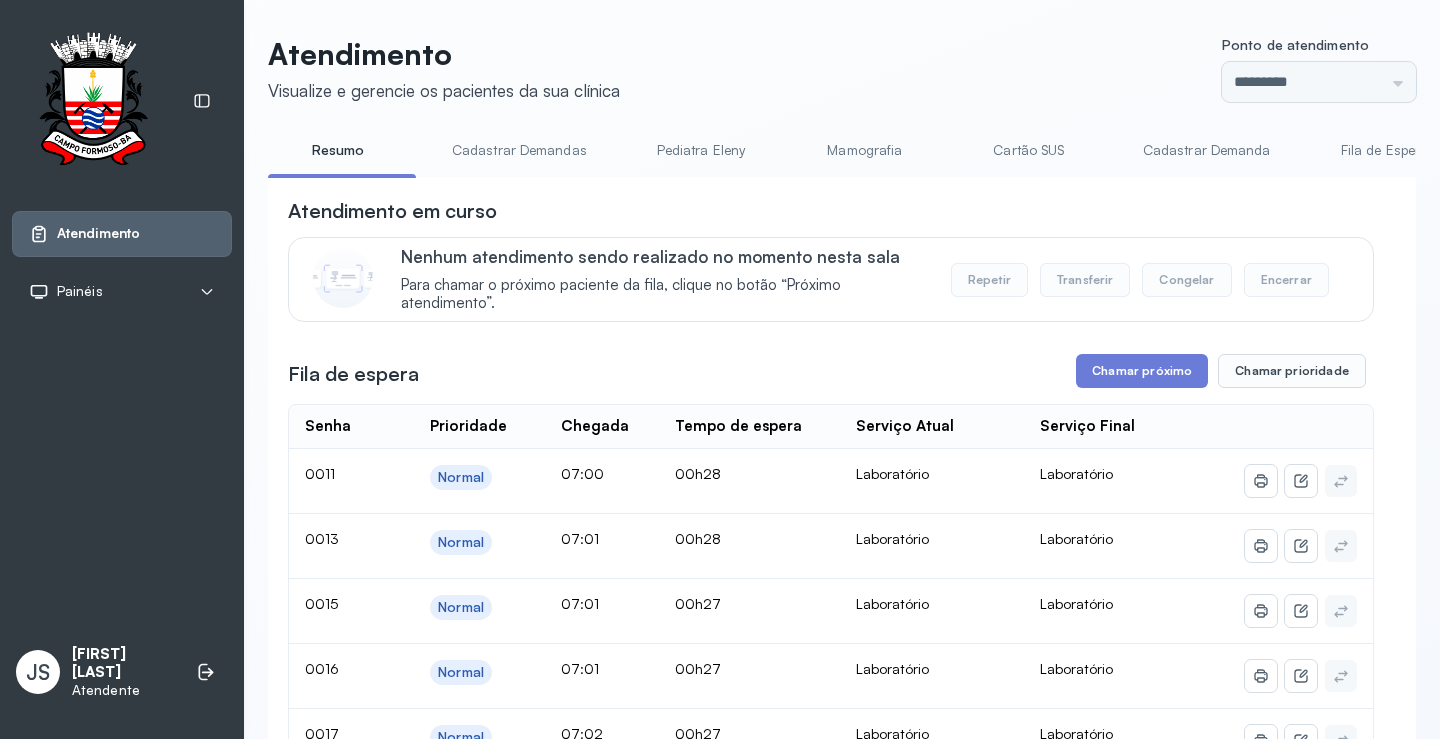 click on "Atendimento Visualize e gerencie os pacientes da sua clínica Ponto de atendimento ********* Nenhum Guichê 01 Guichê 02 Guichê 03 Guichê 04 Guichê 05 Guichê 06 Guichê 07 Guichê 08 Resumo Cadastrar Demandas Pediatra Eleny Mamografia Cartão SUS Cadastrar Demanda Fila de Espera Pediatra Ubaldina Pediatra Hamilton Ortopedista Mauricio Ortopedista Ramon Ginecologista Luana Ginecologista Amilton Endocrinologista Poliercio Endocrinologista Washington Obstetra Nefrologista Laboratório Atendimento em curso Nenhum atendimento sendo realizado no momento nesta sala Para chamar o próximo paciente da fila, clique no botão “Próximo atendimento”. Repetir Transferir Congelar Encerrar Fila de espera Chamar próximo Chamar prioridade Senha    Prioridade  Chegada  Tempo de espera  Serviço Atual  Serviço Final    0011 Normal 07:00 00h28 Laboratório Laboratório 0013 Normal 07:01 00h28 Laboratório Laboratório 0015 Normal 07:01 00h27 Laboratório Laboratório 0016 Normal 07:01 00h27 Laboratório Laboratório |" 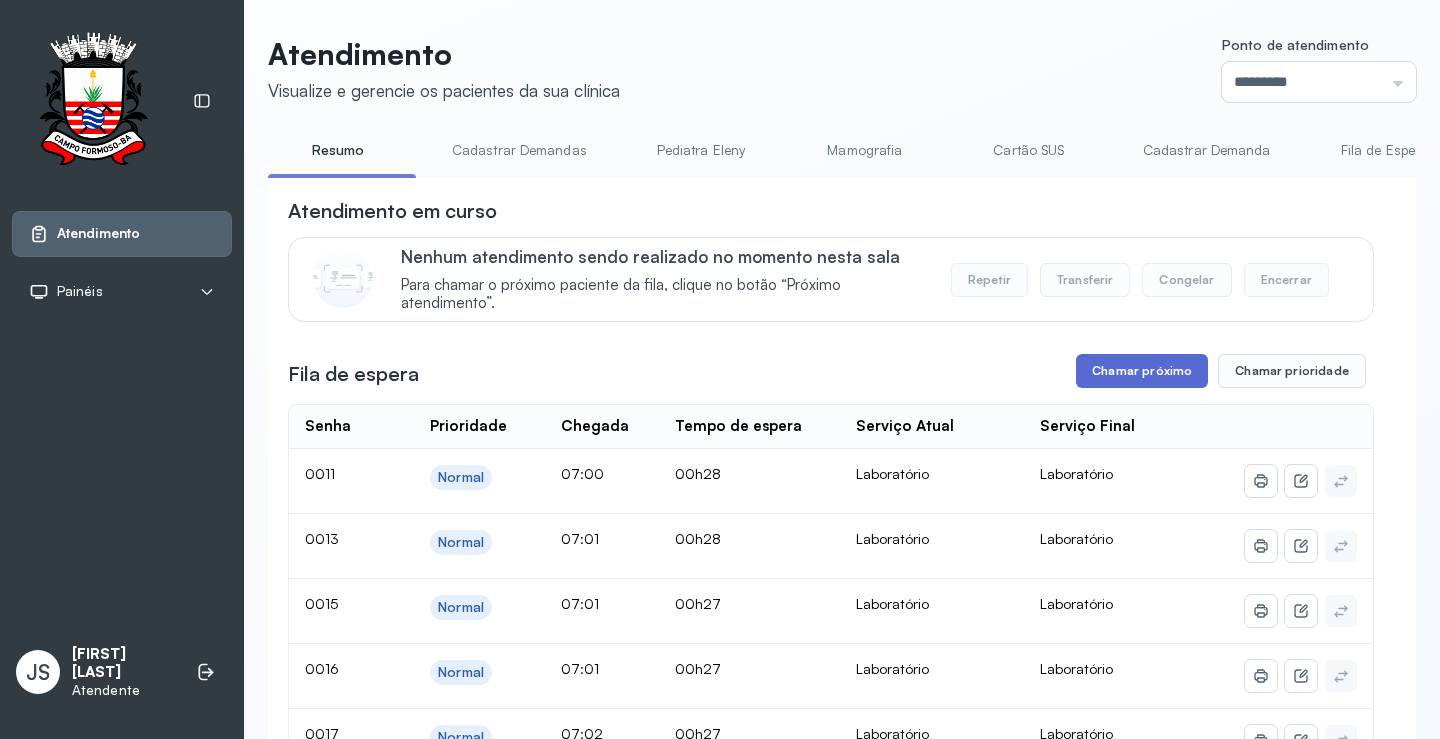 click on "Chamar próximo" at bounding box center (1142, 371) 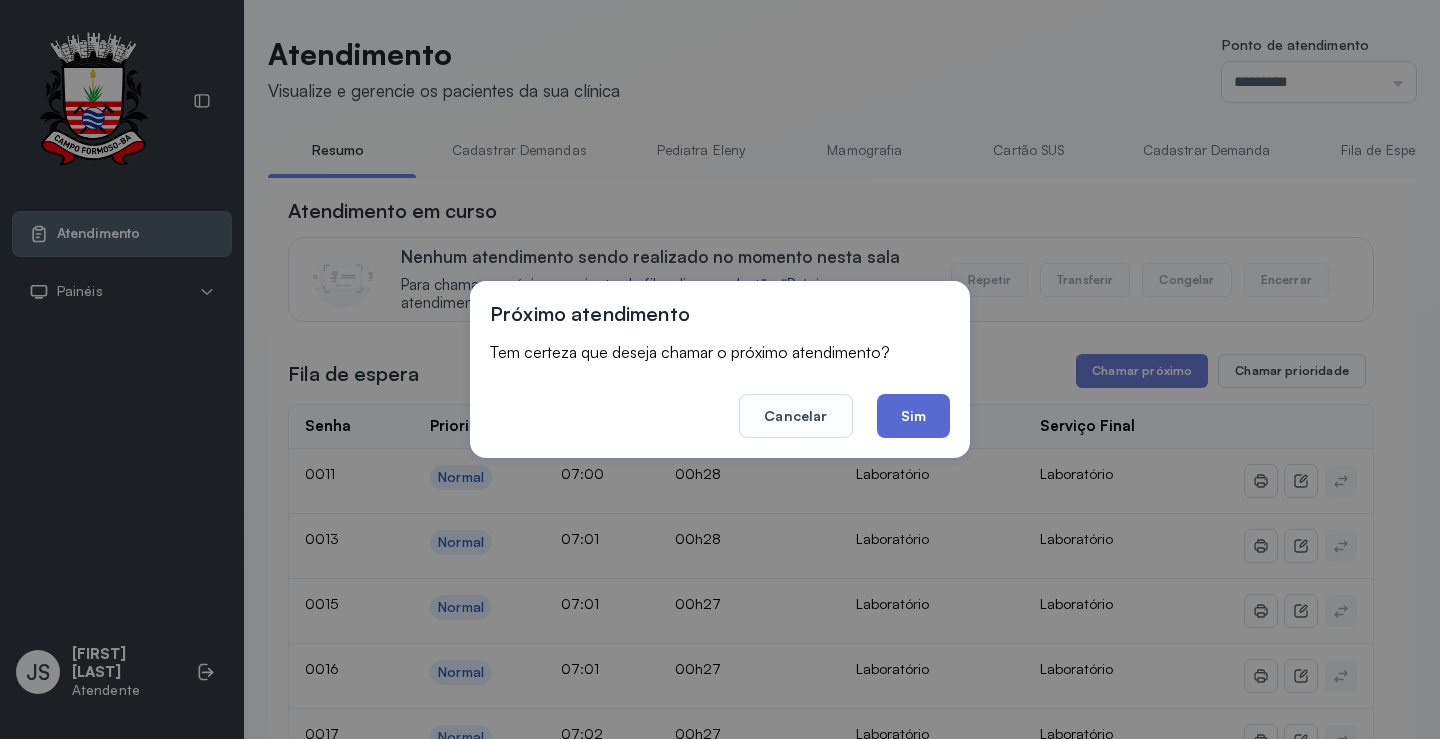 click on "Sim" 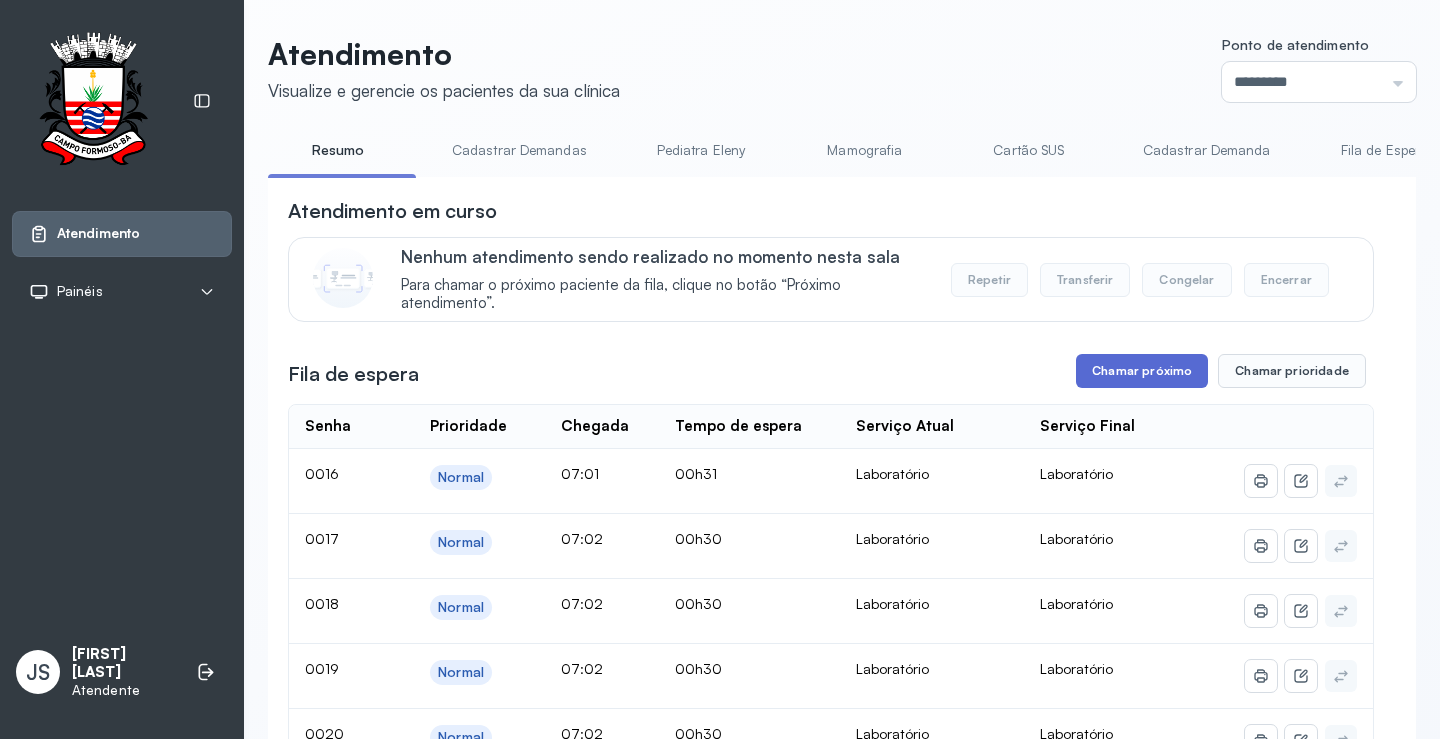 click on "Chamar próximo" at bounding box center [1142, 371] 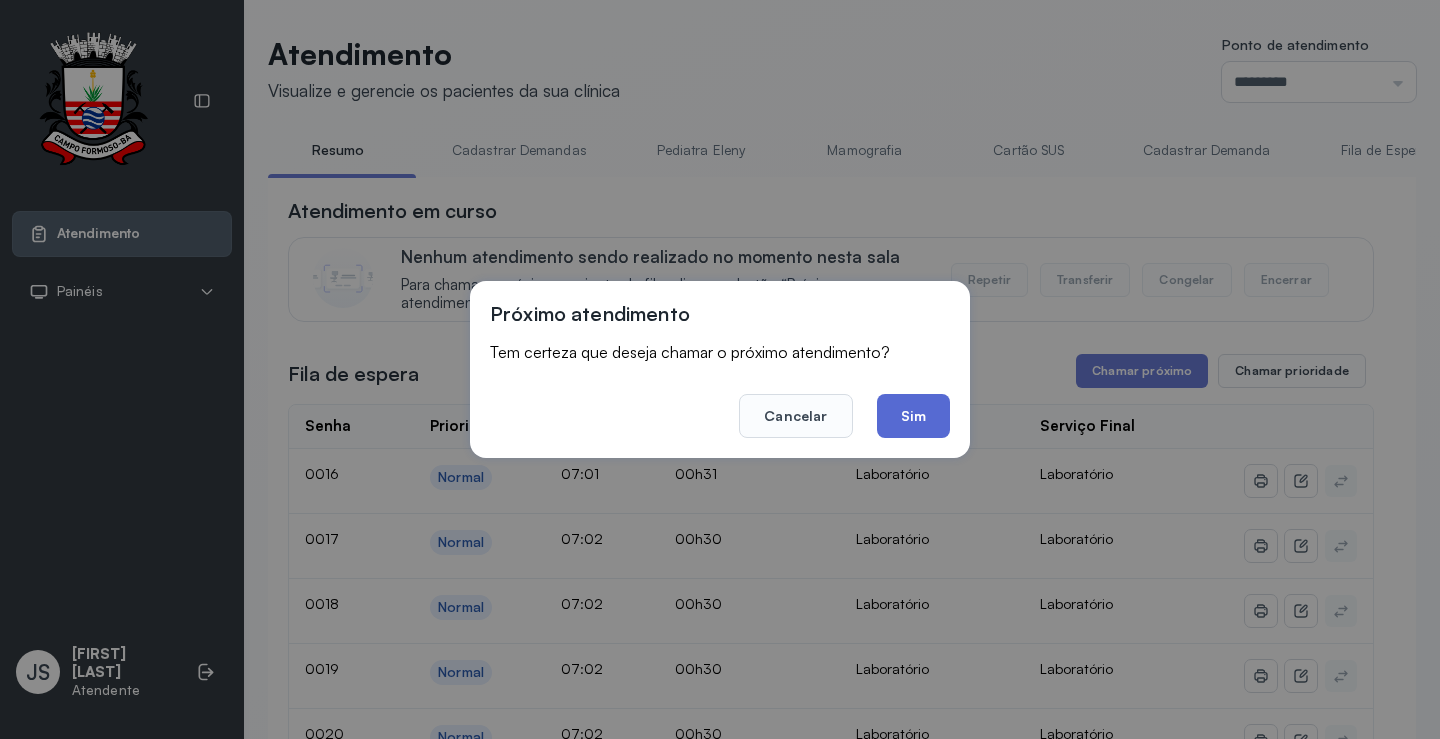 click on "Sim" 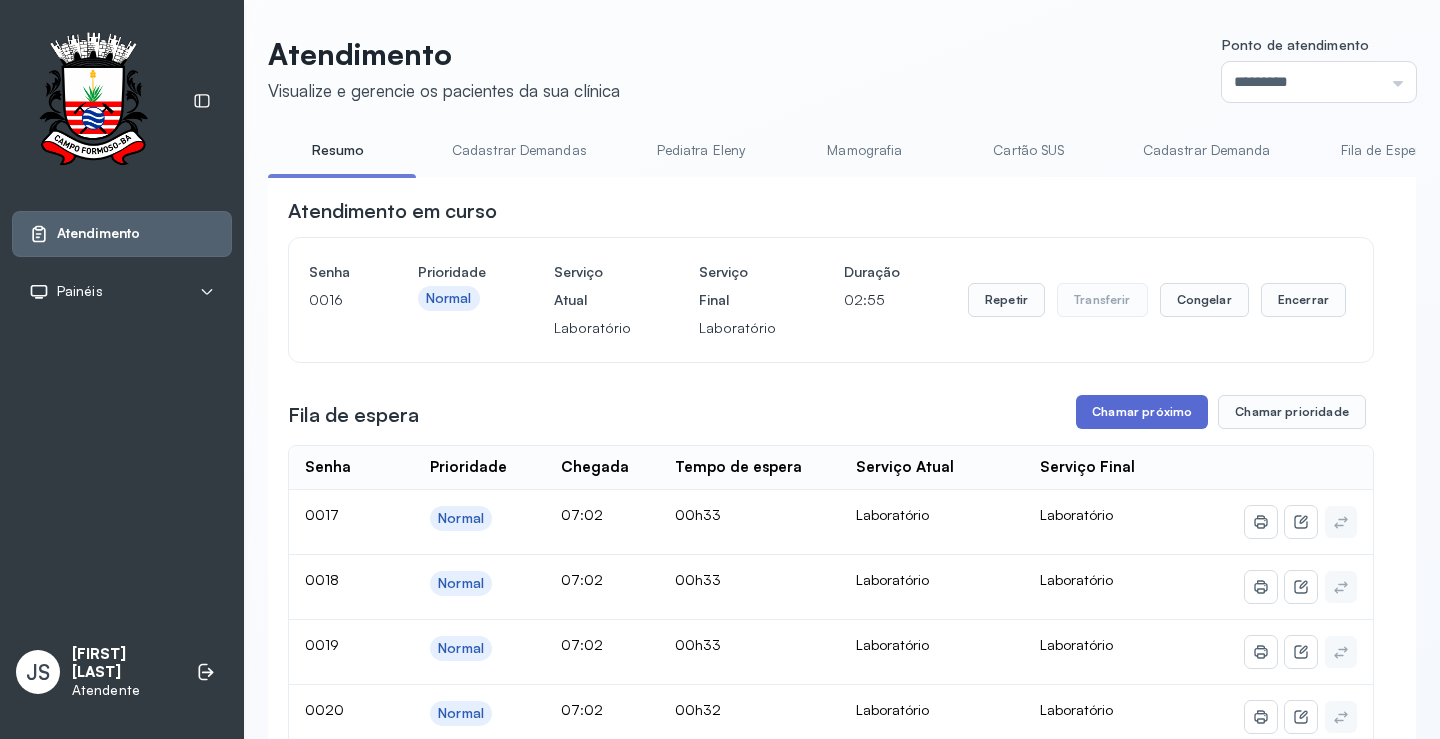 click on "Chamar próximo" at bounding box center (1142, 412) 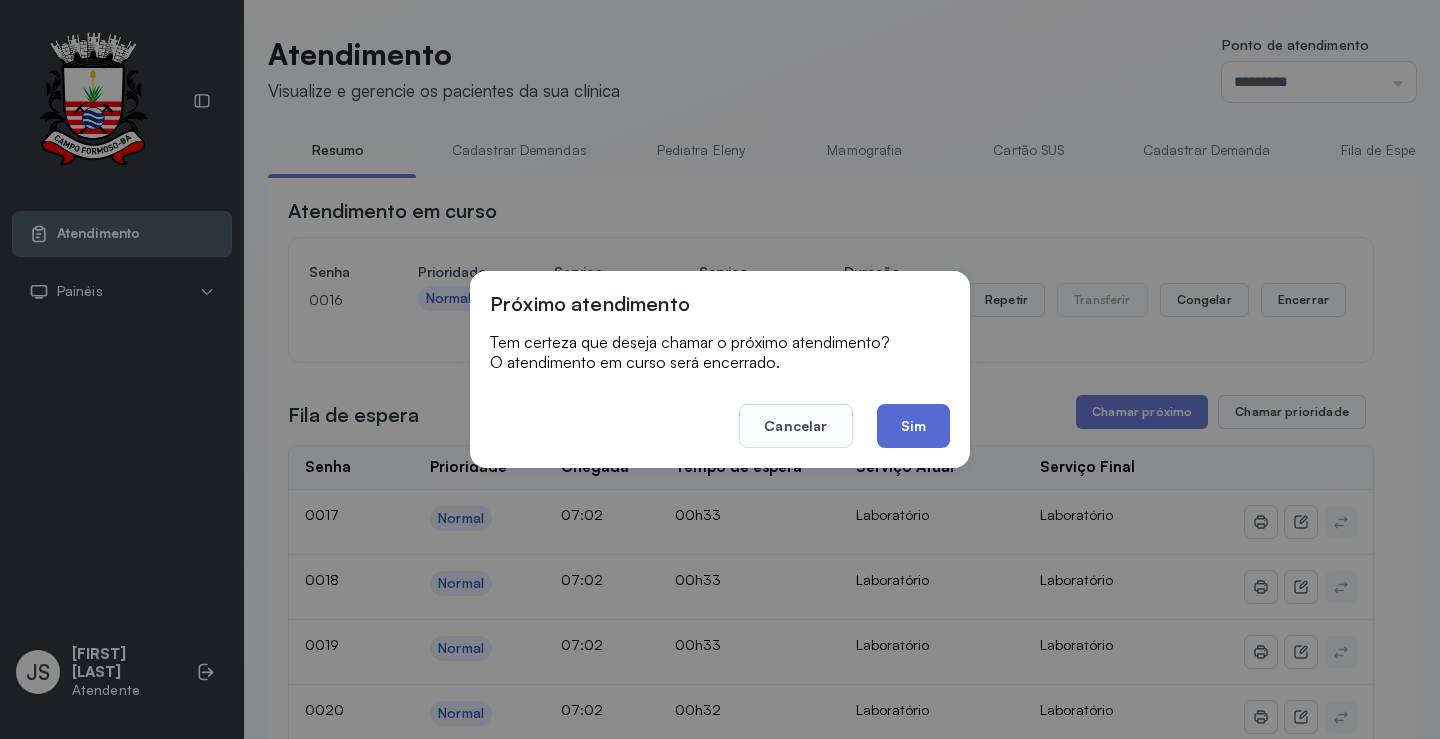 click on "Sim" 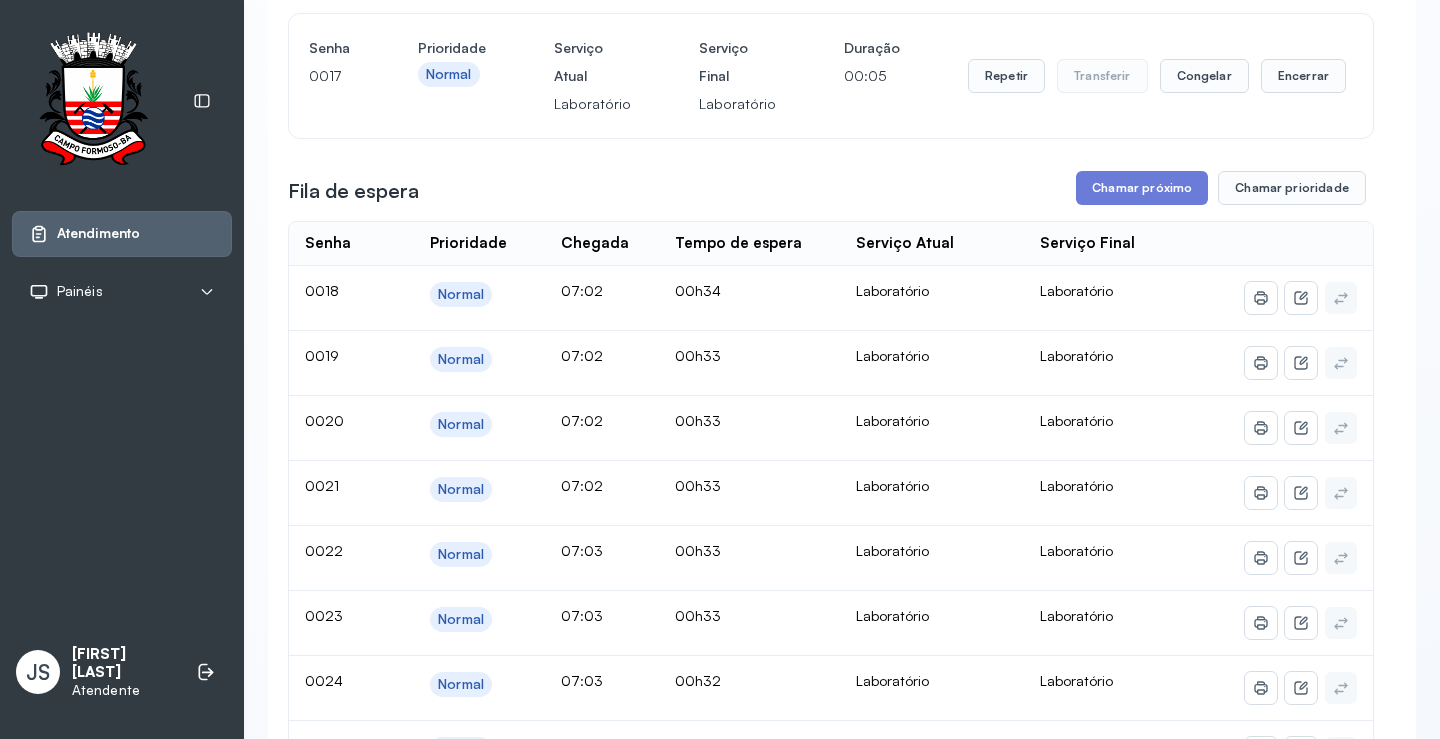 scroll, scrollTop: 0, scrollLeft: 0, axis: both 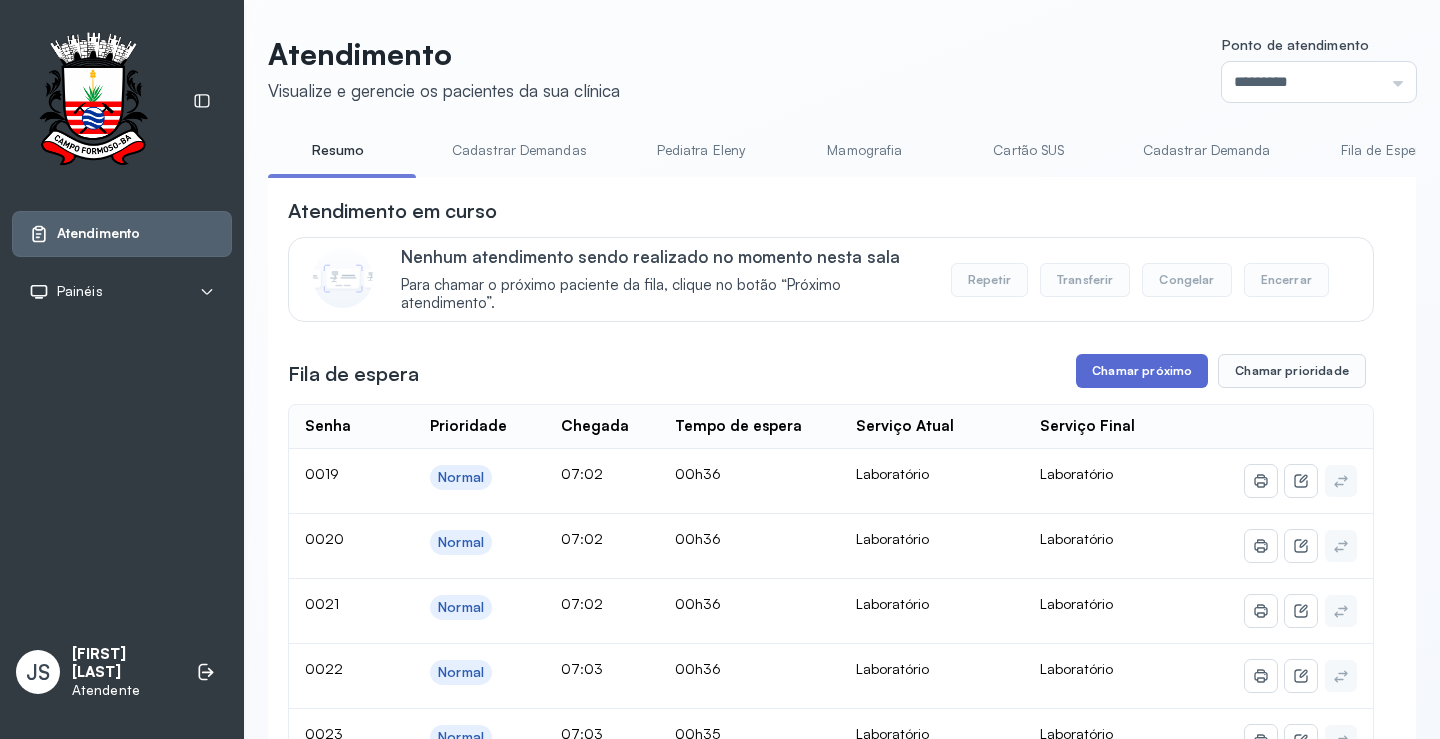 click on "Chamar próximo" at bounding box center (1142, 371) 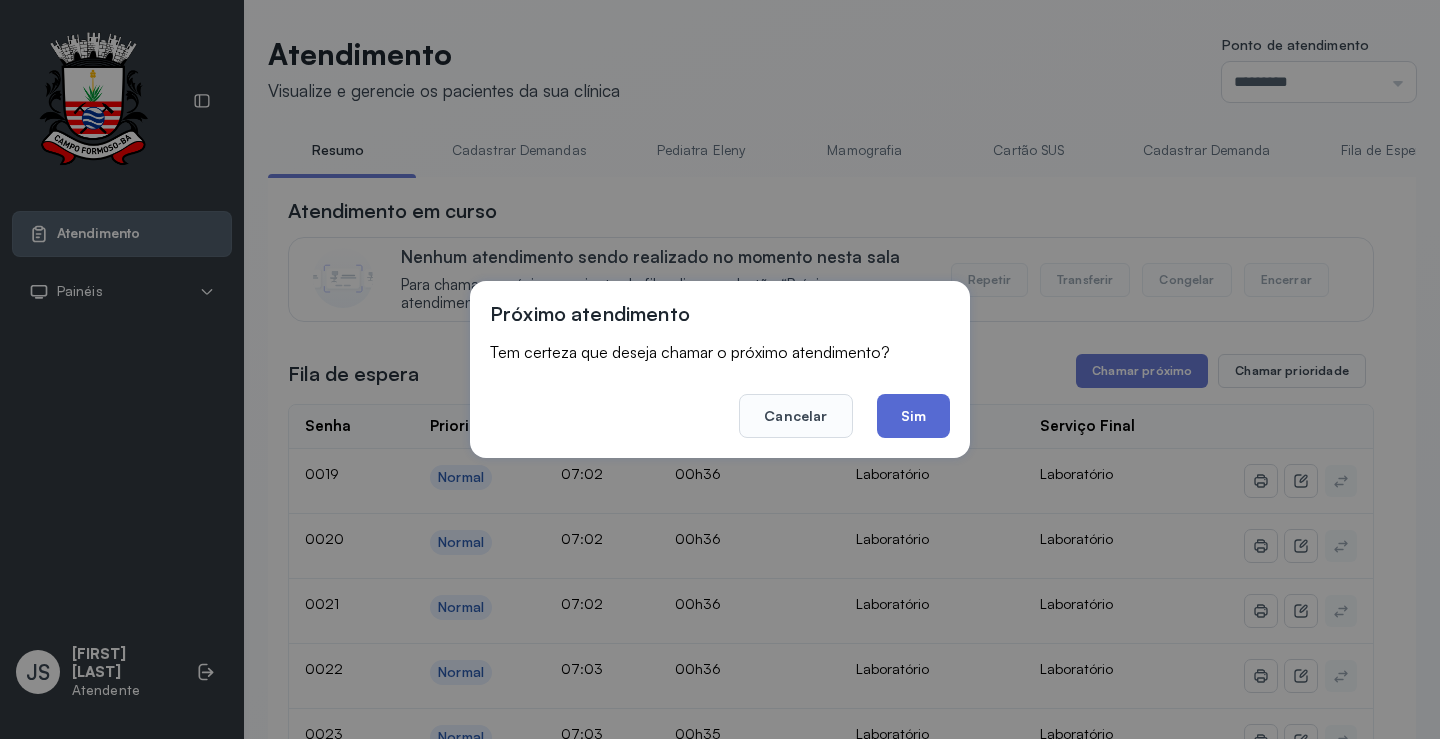 click on "Sim" 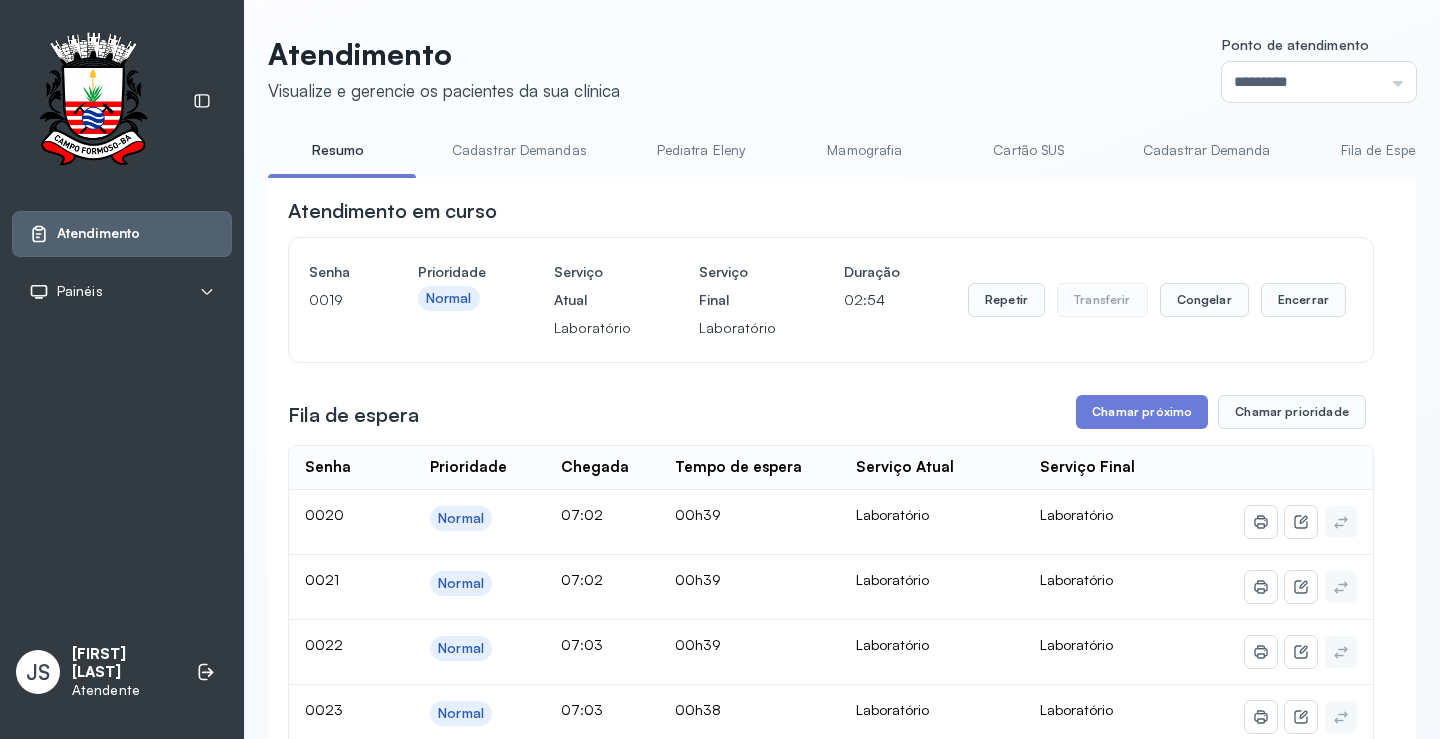 click on "Atendimento em curso Senha 0019 Prioridade Normal Serviço Atual Laboratório Serviço Final Laboratório Duração 02:54 Repetir Transferir Congelar Encerrar Fila de espera Chamar próximo Chamar prioridade Senha    Prioridade  Chegada  Tempo de espera  Serviço Atual  Serviço Final    0020 Normal 07:02 00h39 Laboratório Laboratório 0021 Normal 07:02 00h39 Laboratório Laboratório 0022 Normal 07:03 00h39 Laboratório Laboratório 0023 Normal 07:03 00h38 Laboratório Laboratório 0024 Normal 07:03 00h38 Laboratório Laboratório 0025 Normal 07:04 00h38 Laboratório Laboratório 0026 Normal 07:04 00h37 Laboratório Laboratório 0027 Normal 07:04 00h37 Laboratório Laboratório 0028 Normal 07:05 00h37 Laboratório Laboratório 0029 Normal 07:05 00h37 Cadastrar Demanda Cadastrar Demanda 0031 Normal 07:05 00h36 Pediatra Ubaldina Pediatra Ubaldina 0032 Normal 07:06 00h36 Laboratório Laboratório 0033 Normal 07:06 00h36 Cadastrar Demanda Cadastrar Demanda 0034 Normal 07:06 00h35 Cadastrar Demanda 0035 Normal |" at bounding box center [831, 2132] 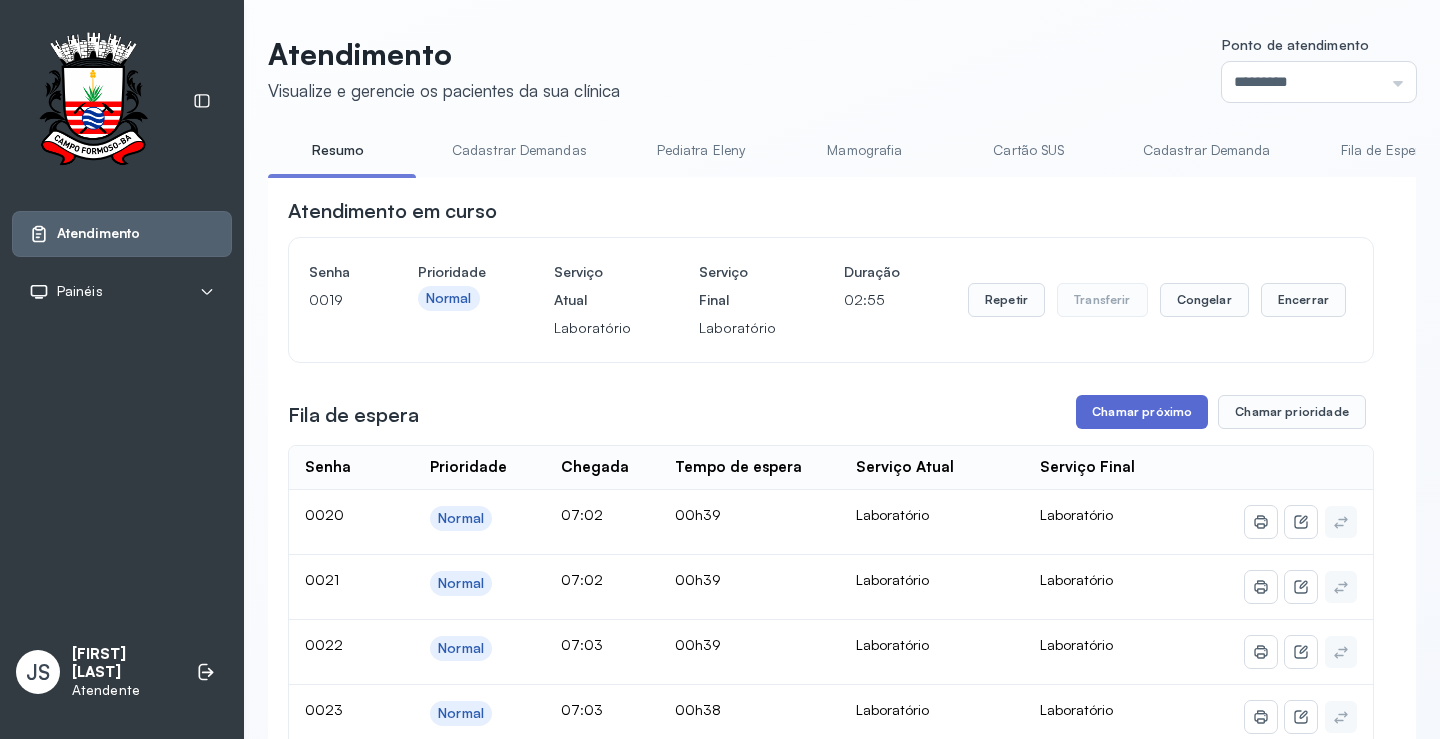 click on "Chamar próximo" at bounding box center [1142, 412] 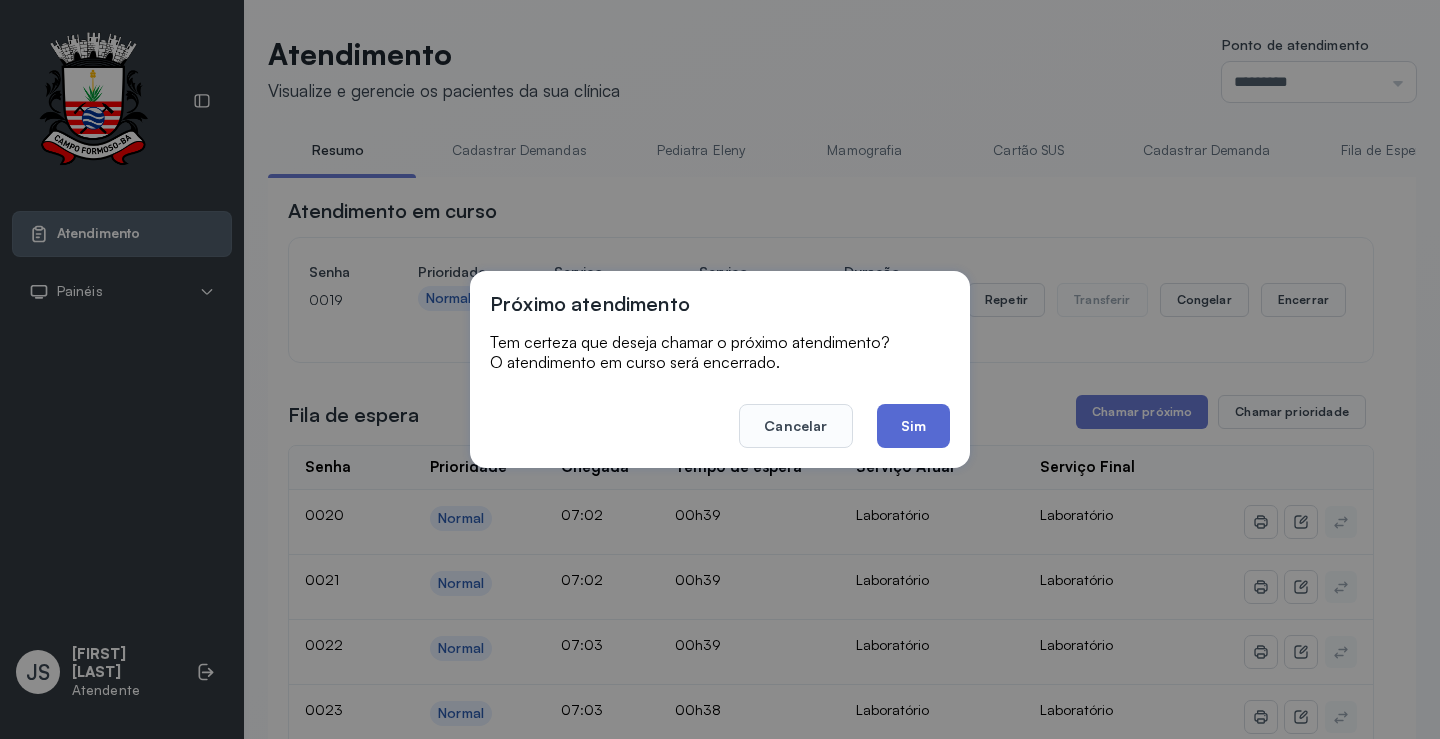 click on "Sim" 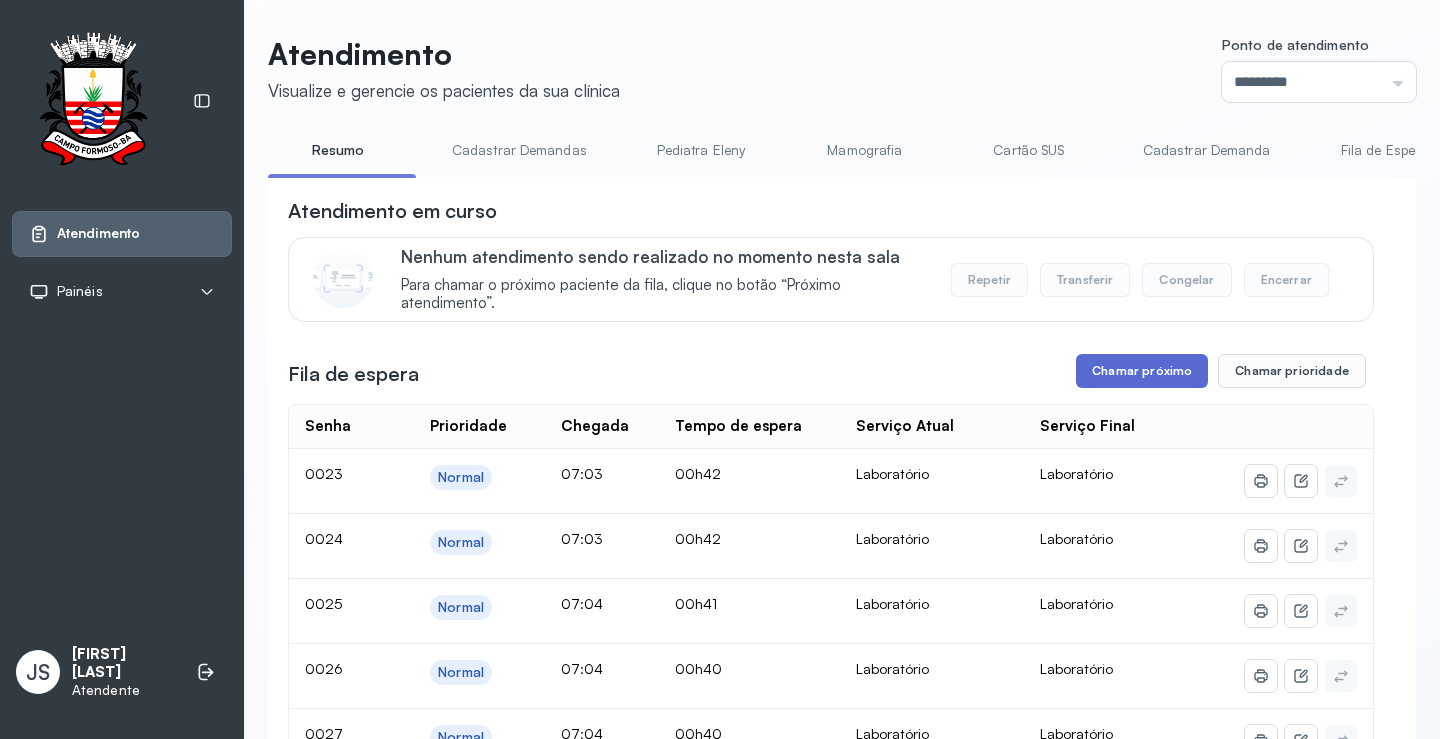 click on "Chamar próximo" at bounding box center (1142, 371) 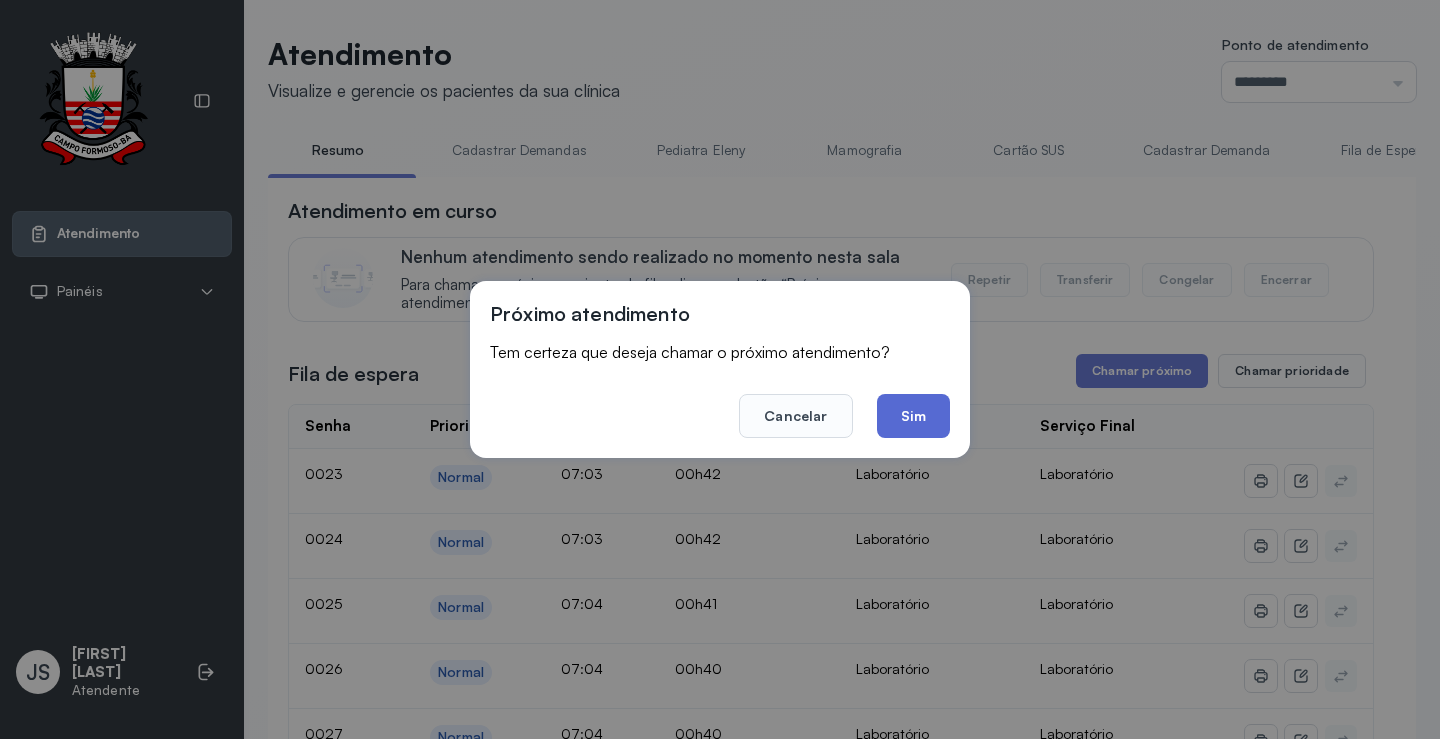 click on "Sim" 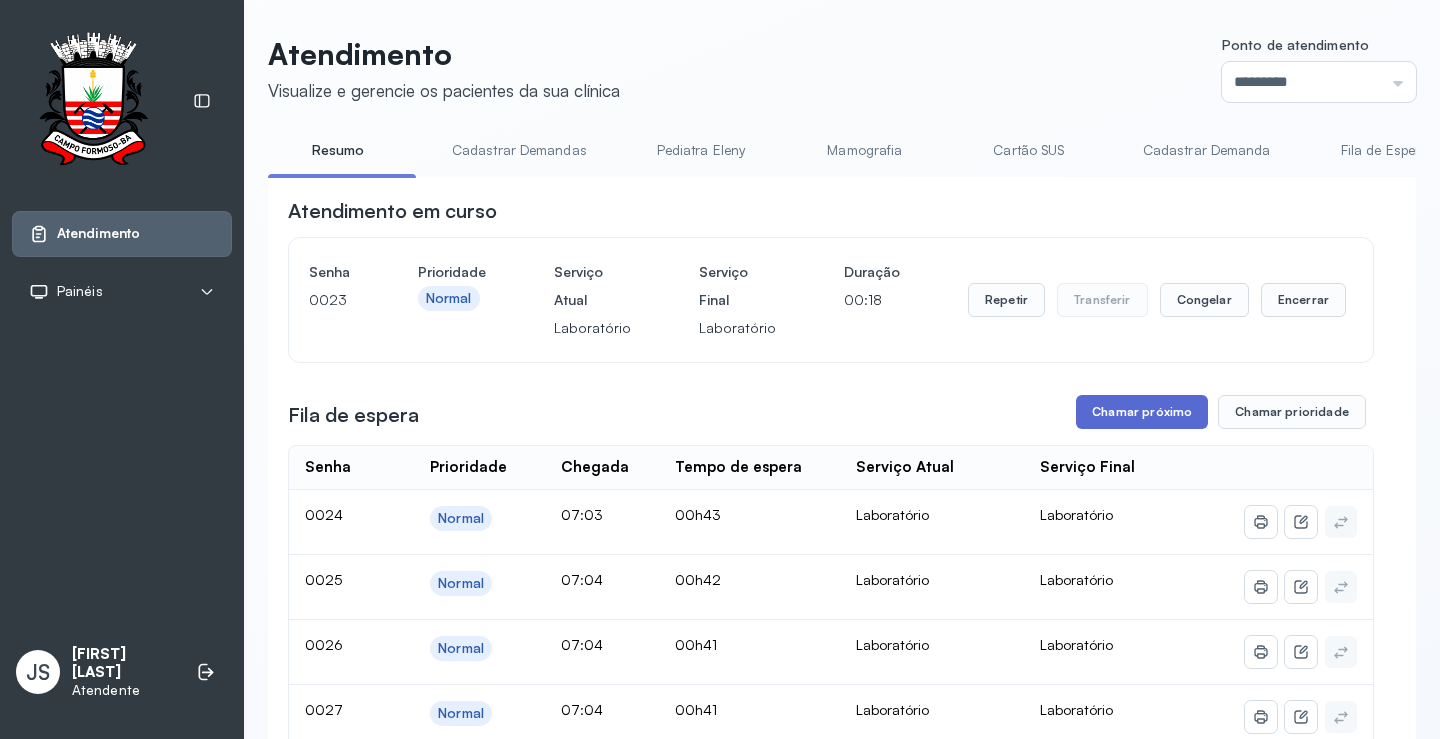 click on "Chamar próximo" at bounding box center (1142, 412) 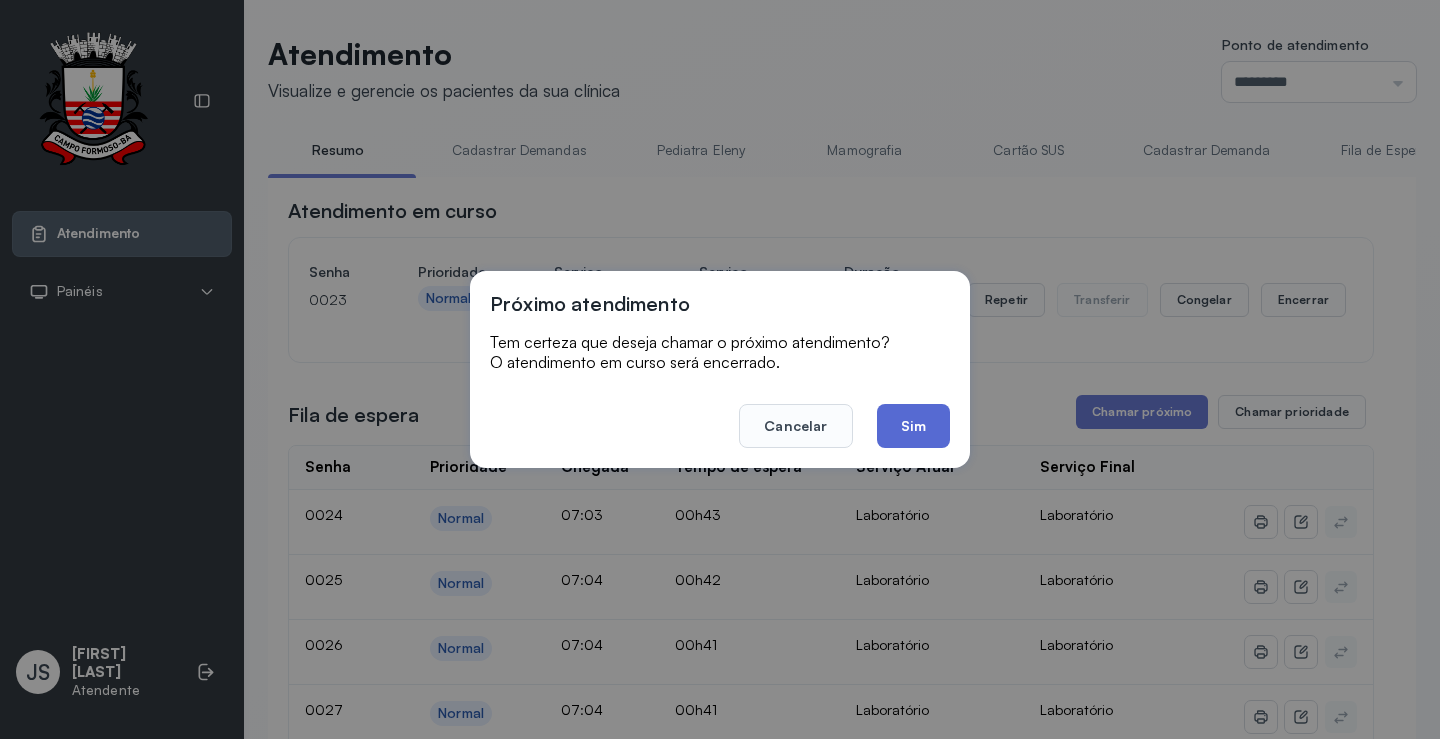 click on "Sim" 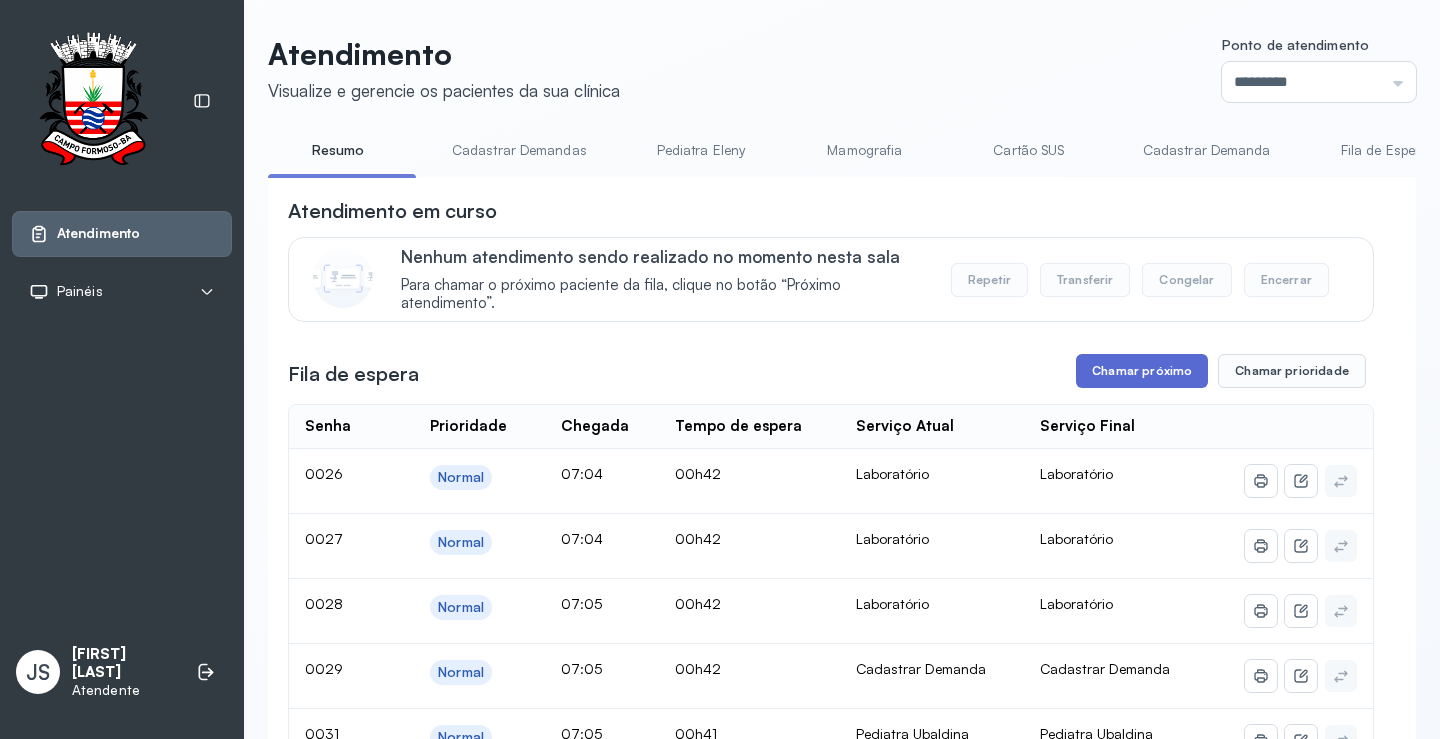 click on "Chamar próximo" at bounding box center [1142, 371] 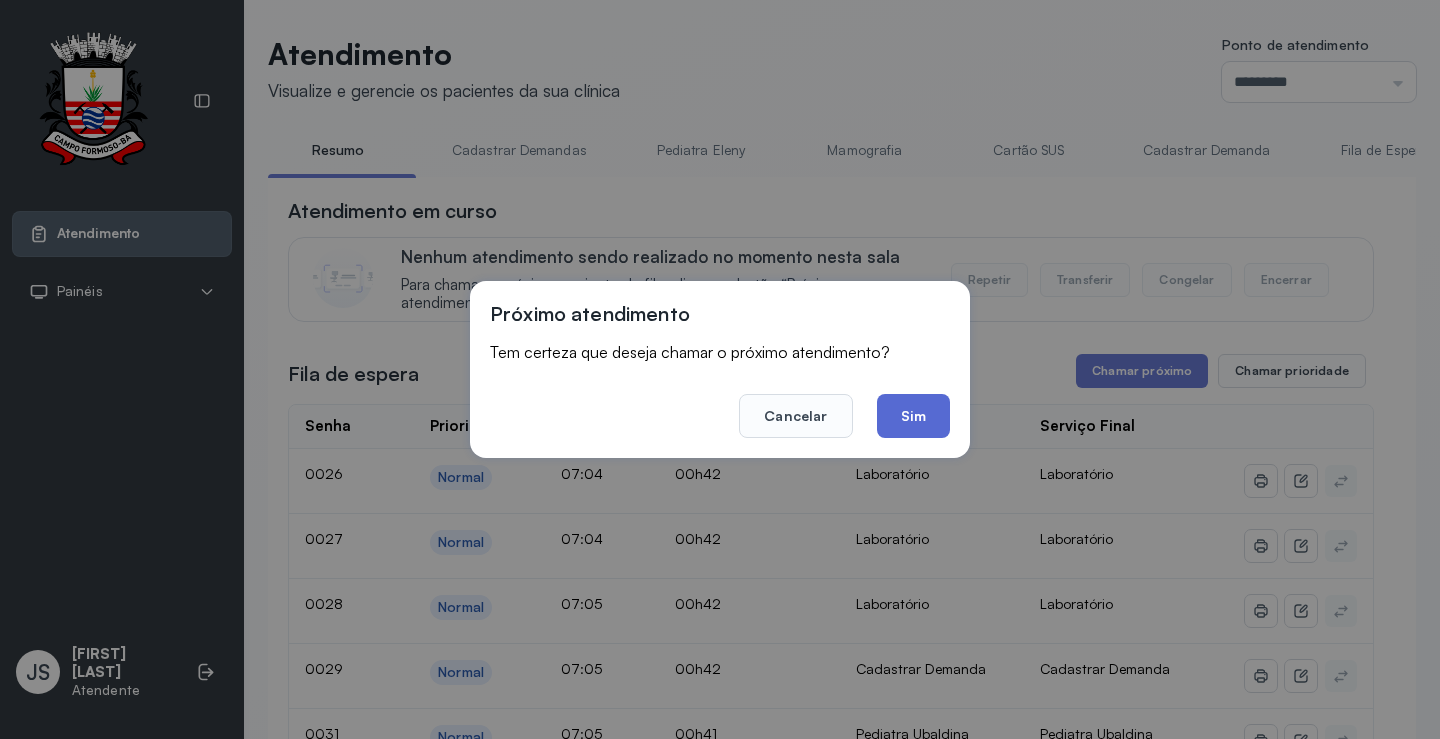 click on "Sim" 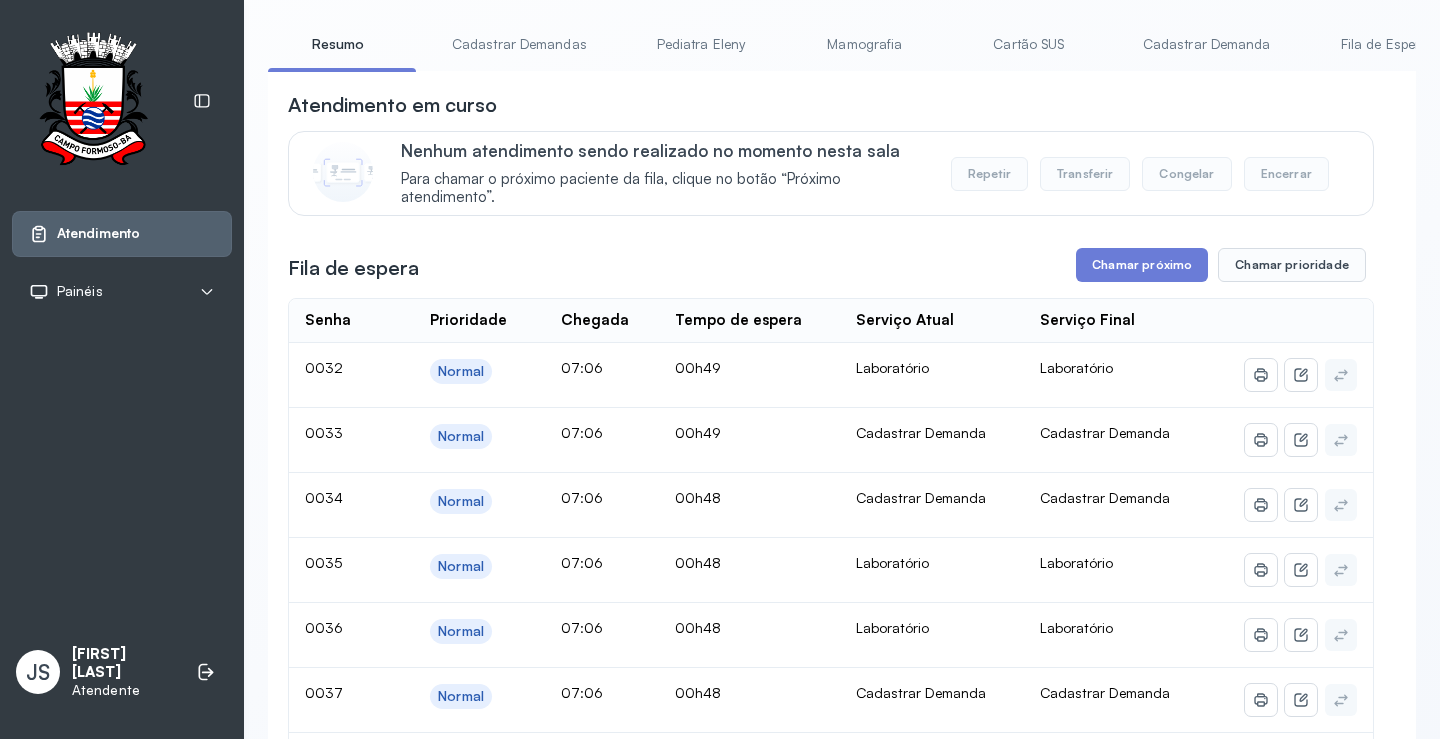 scroll, scrollTop: 0, scrollLeft: 0, axis: both 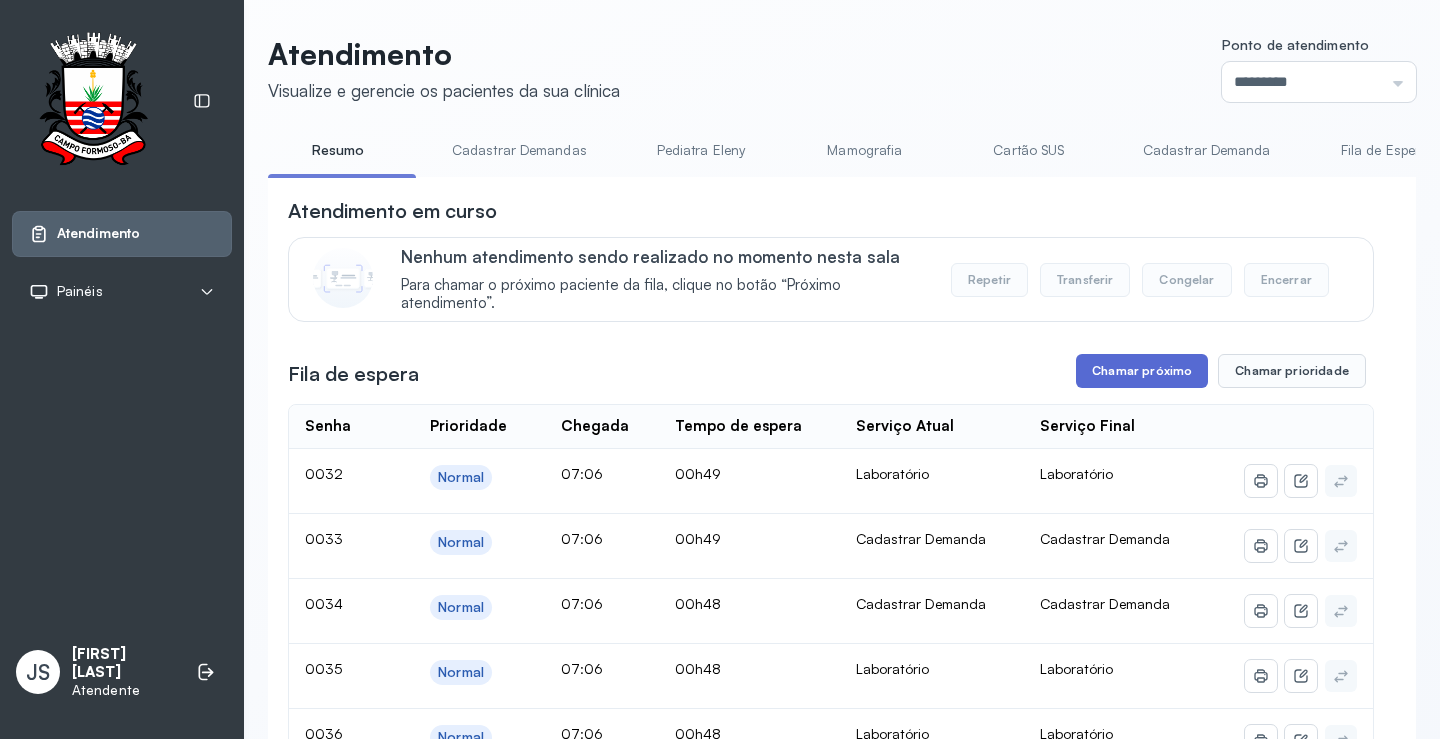 click on "Chamar próximo" at bounding box center [1142, 371] 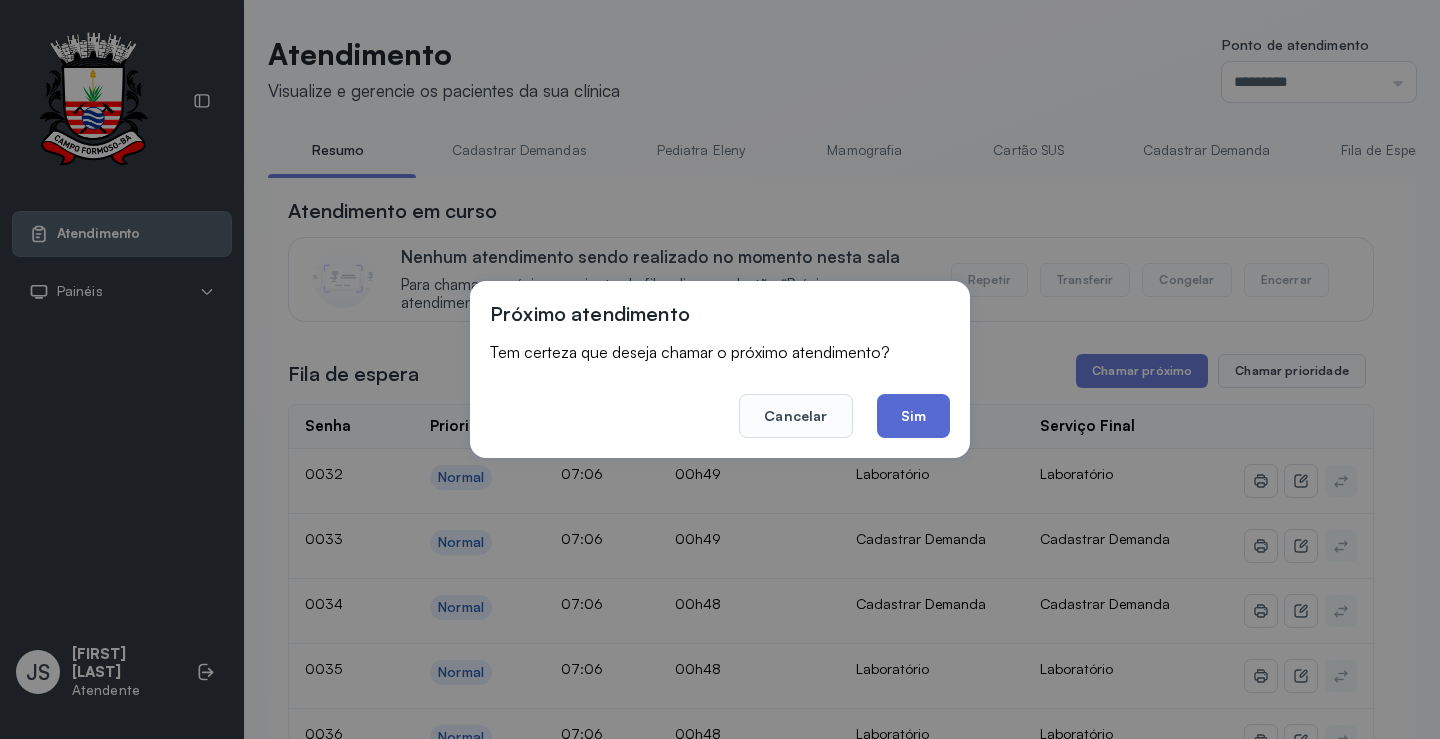 click on "Sim" 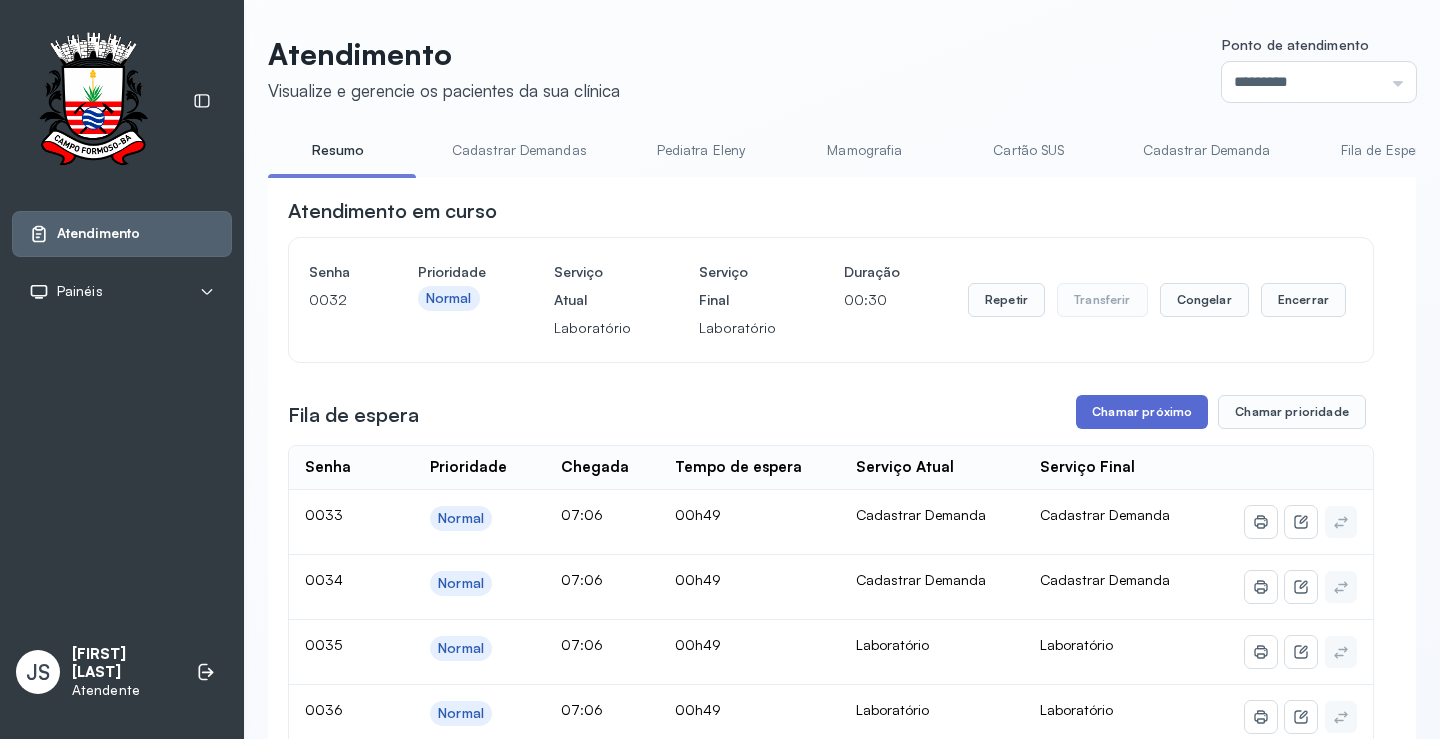 click on "Chamar próximo" at bounding box center [1142, 412] 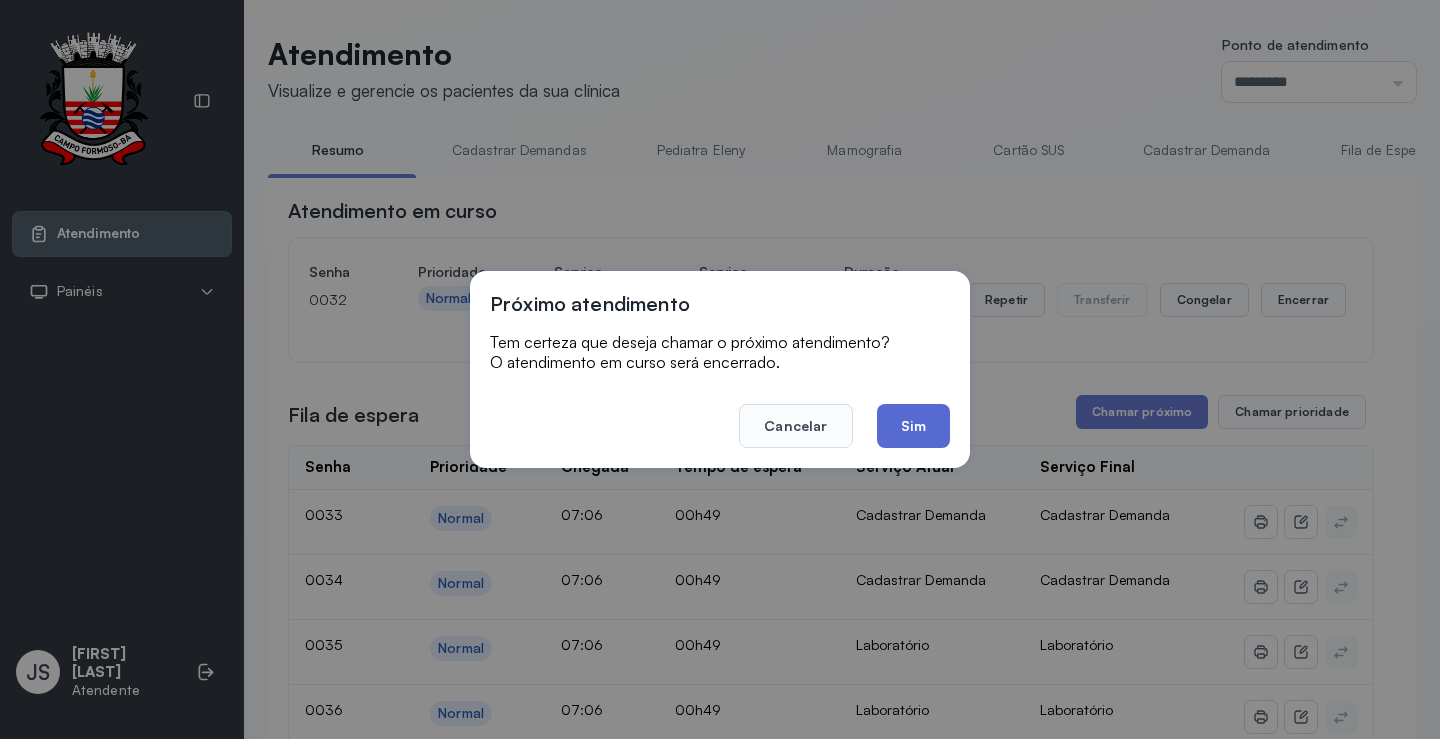 click on "Sim" 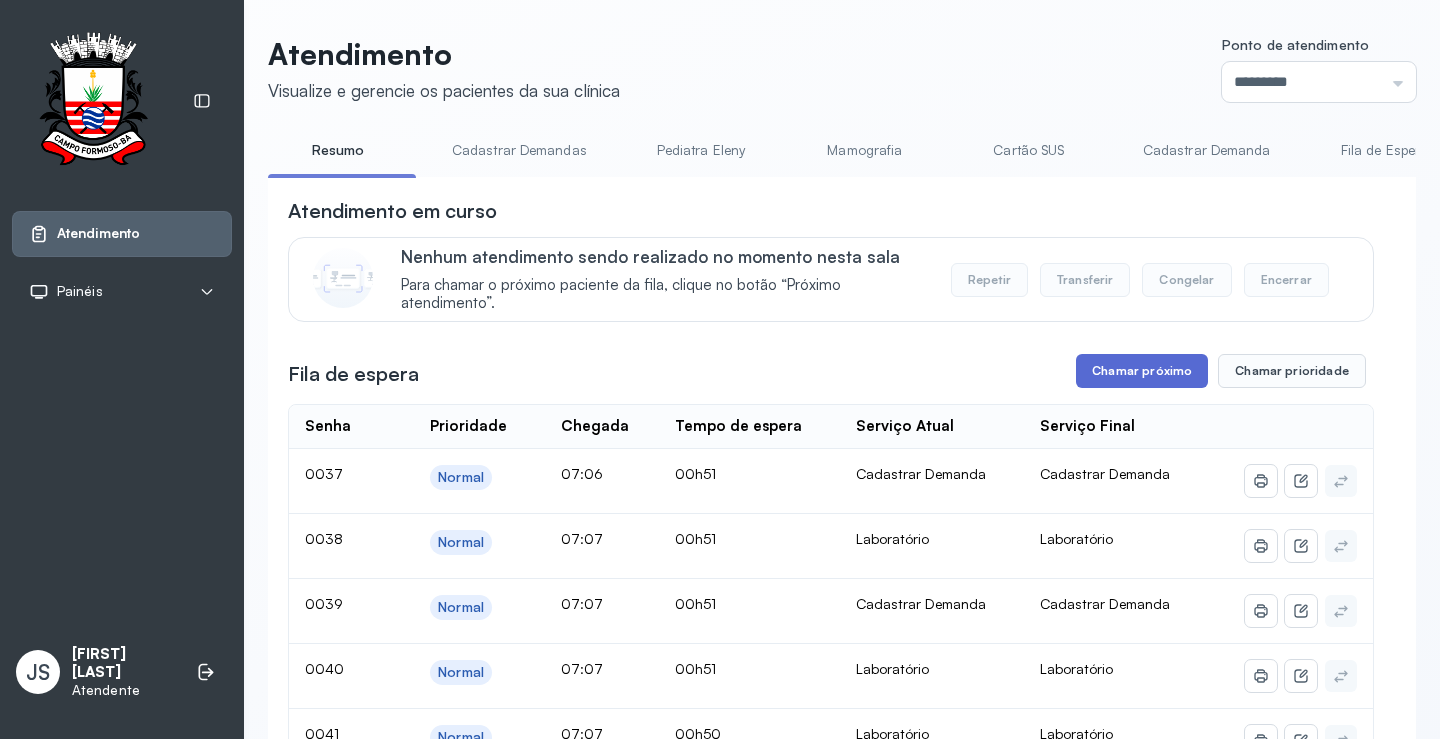 click on "Chamar próximo" at bounding box center (1142, 371) 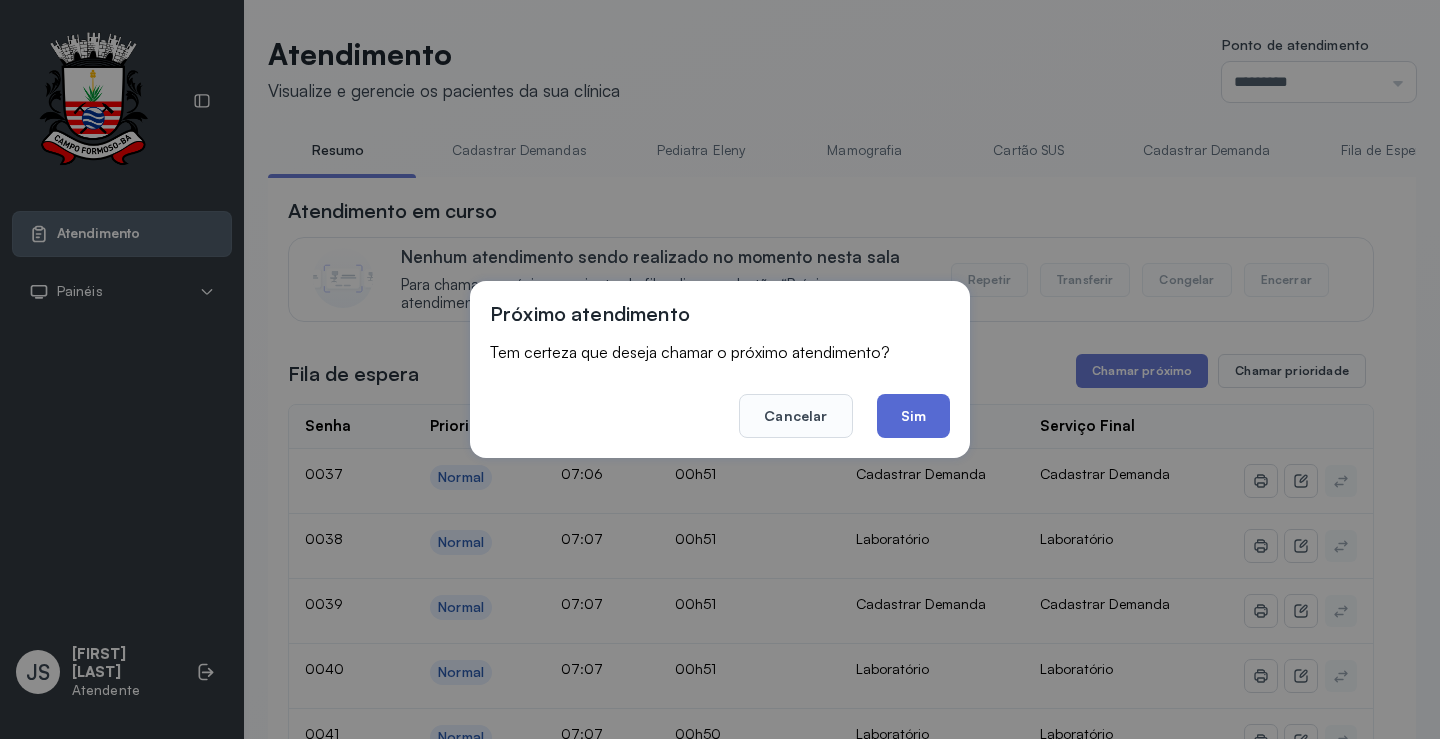 click on "Sim" 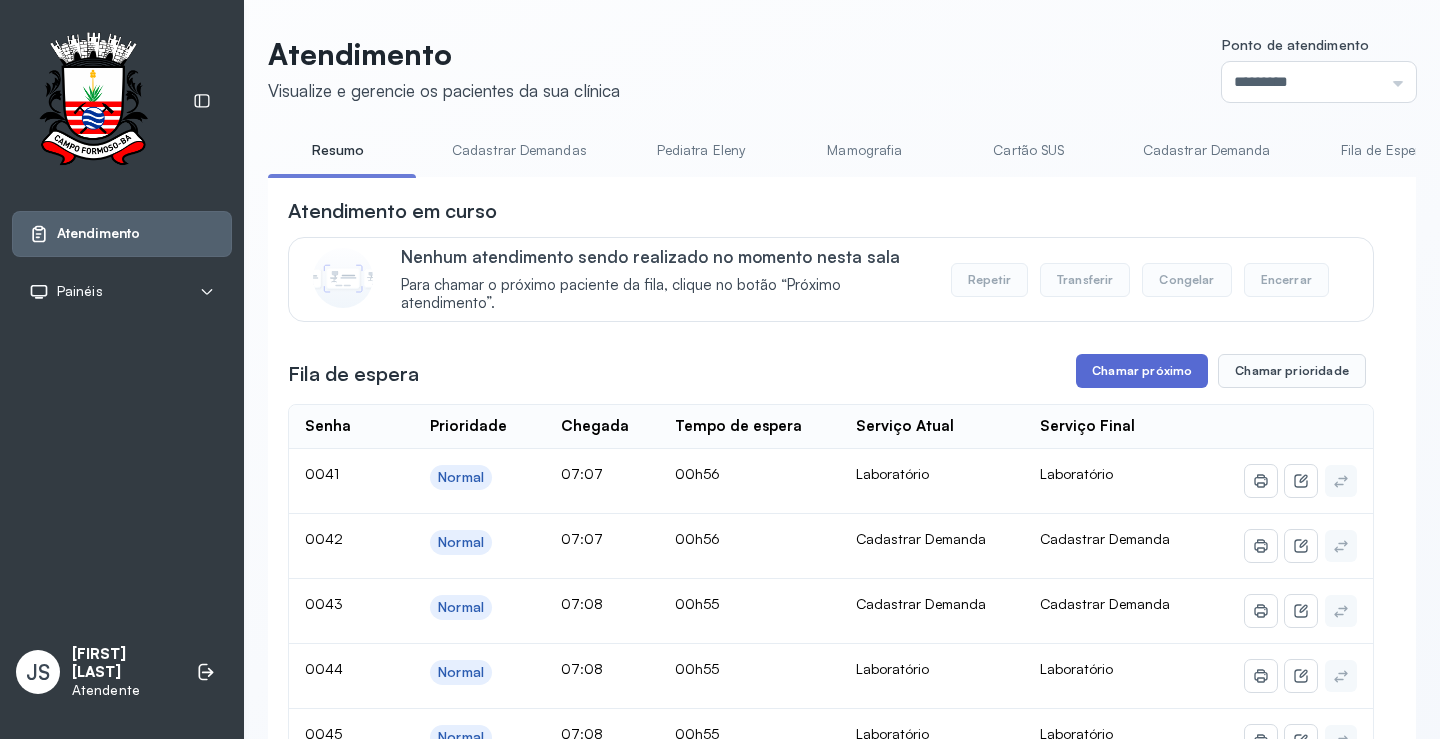 click on "Chamar próximo" at bounding box center (1142, 371) 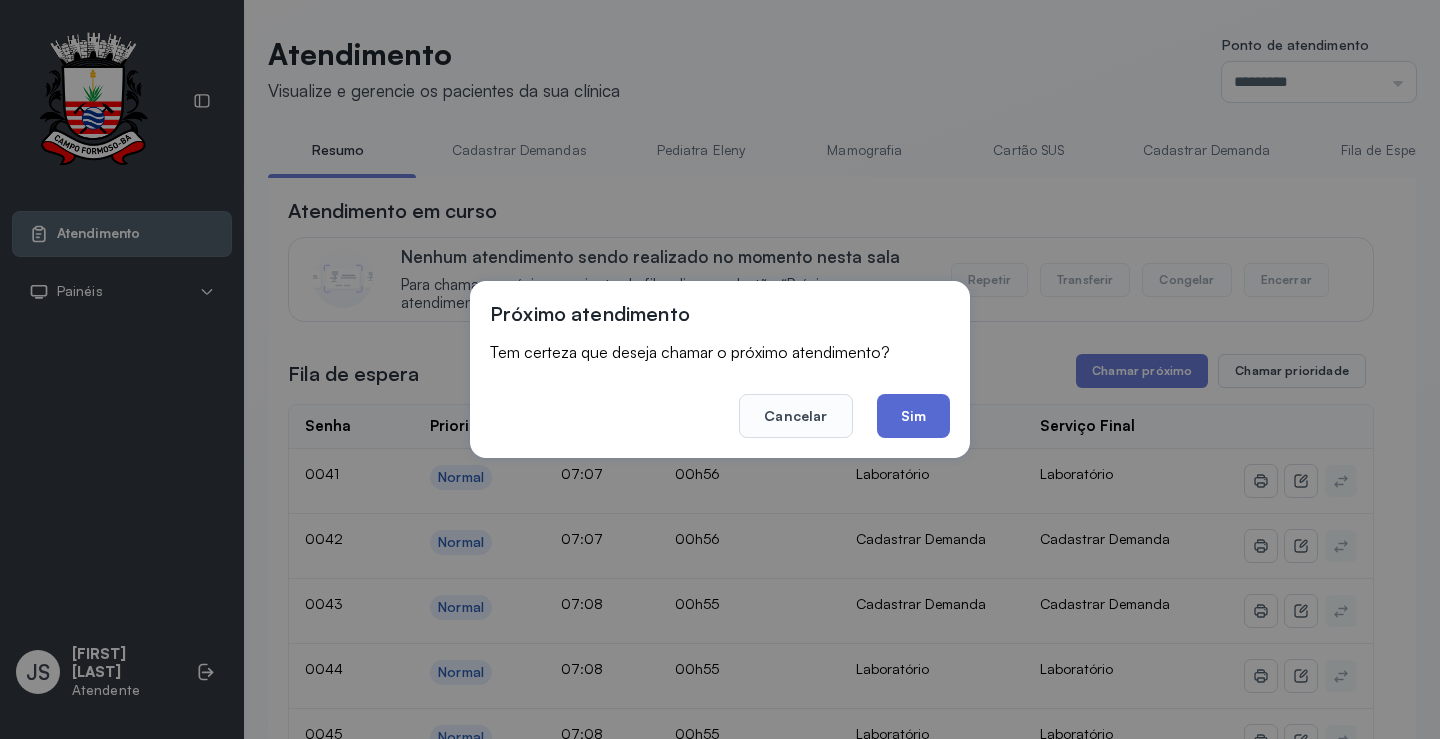 click on "Sim" 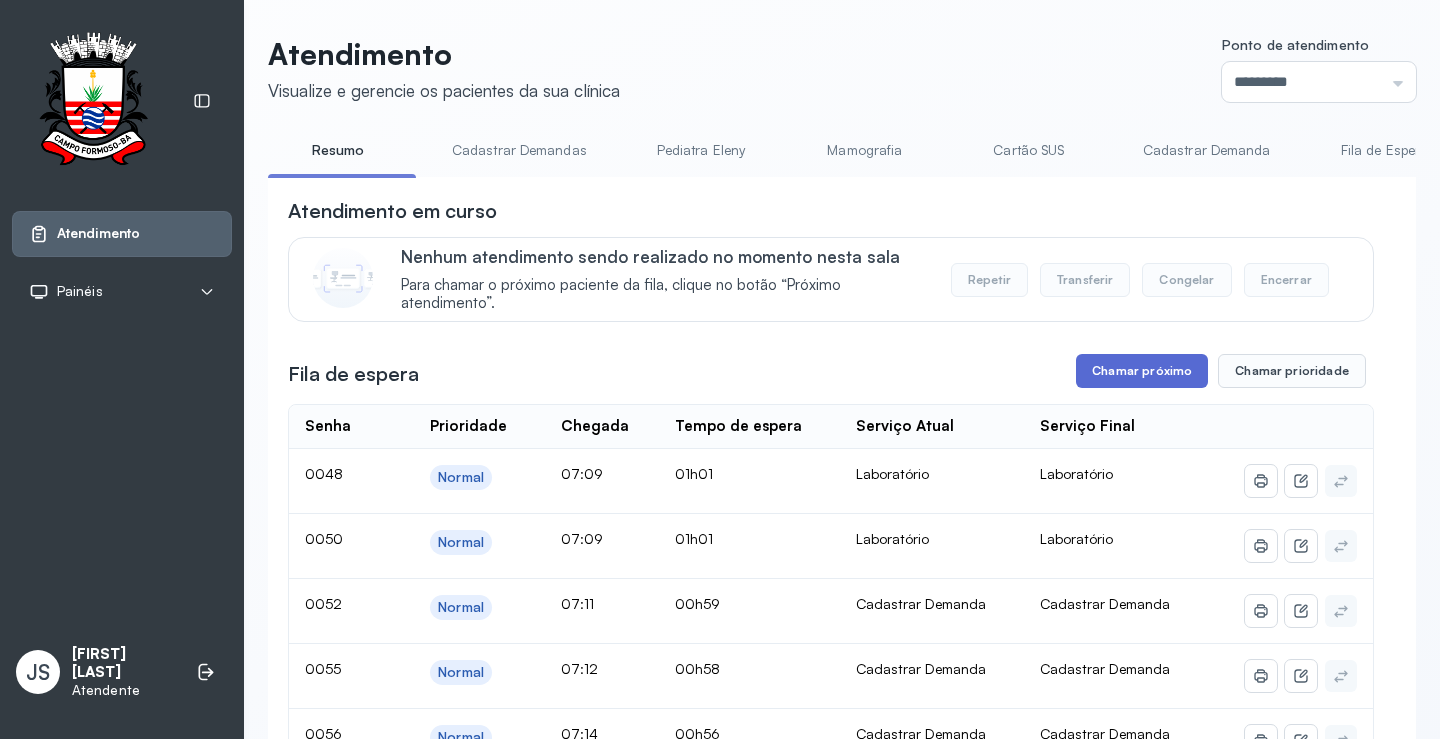 click on "Chamar próximo" at bounding box center [1142, 371] 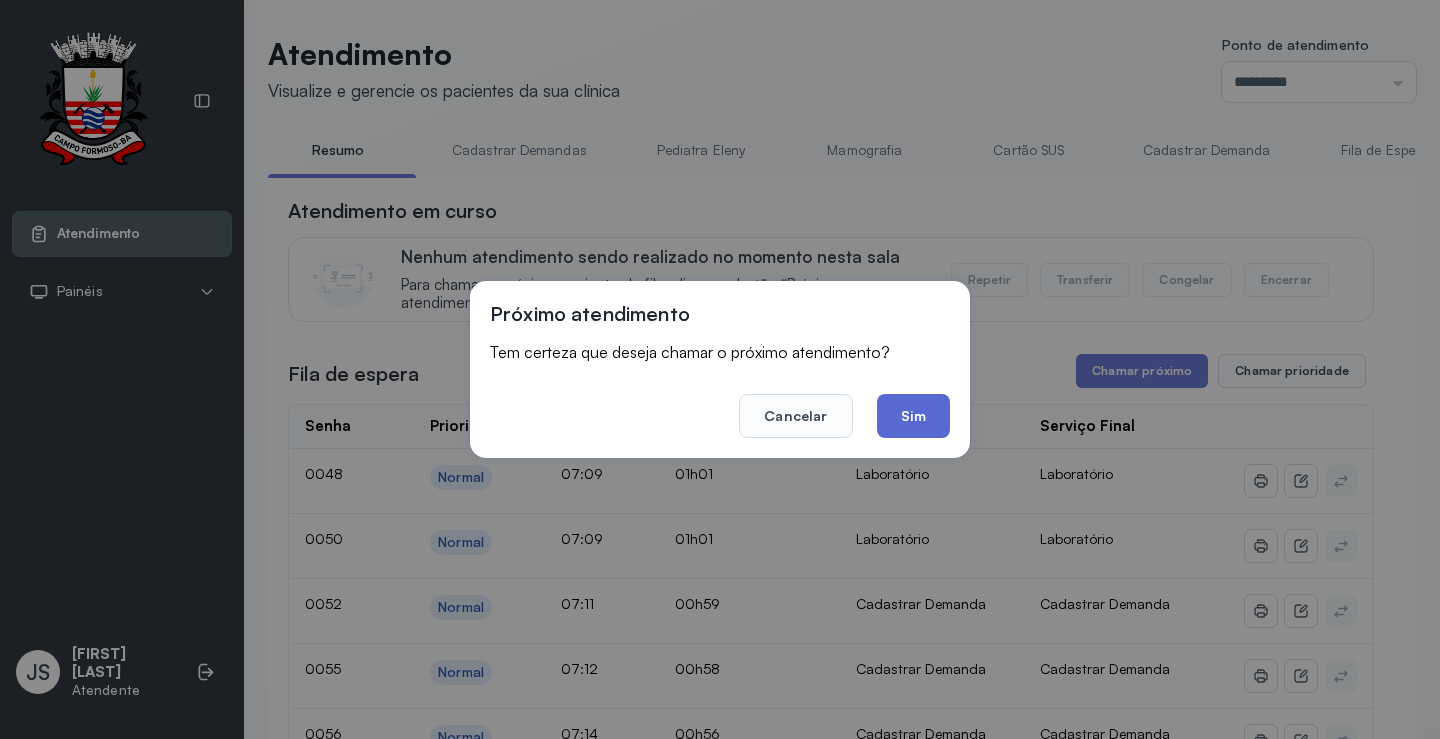 click on "Sim" 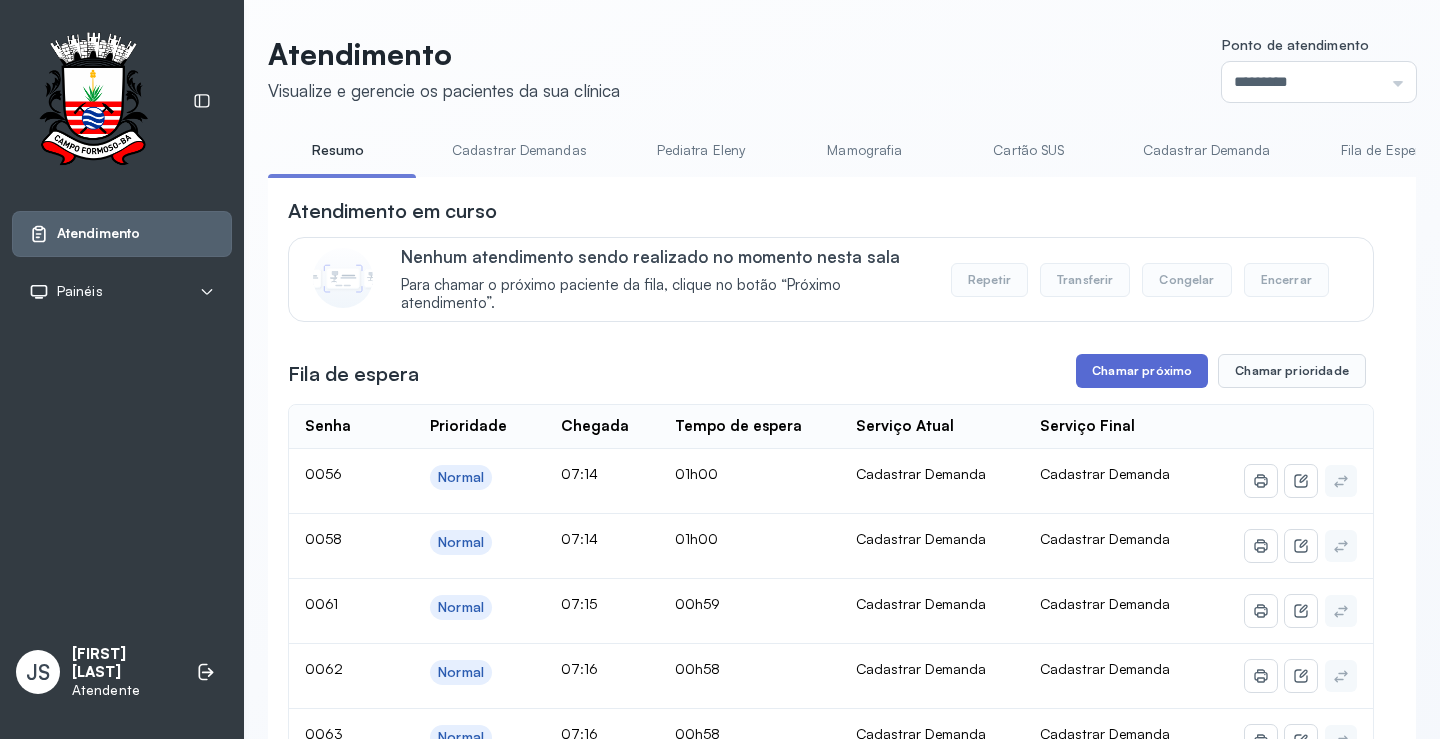 click on "Chamar próximo" at bounding box center (1142, 371) 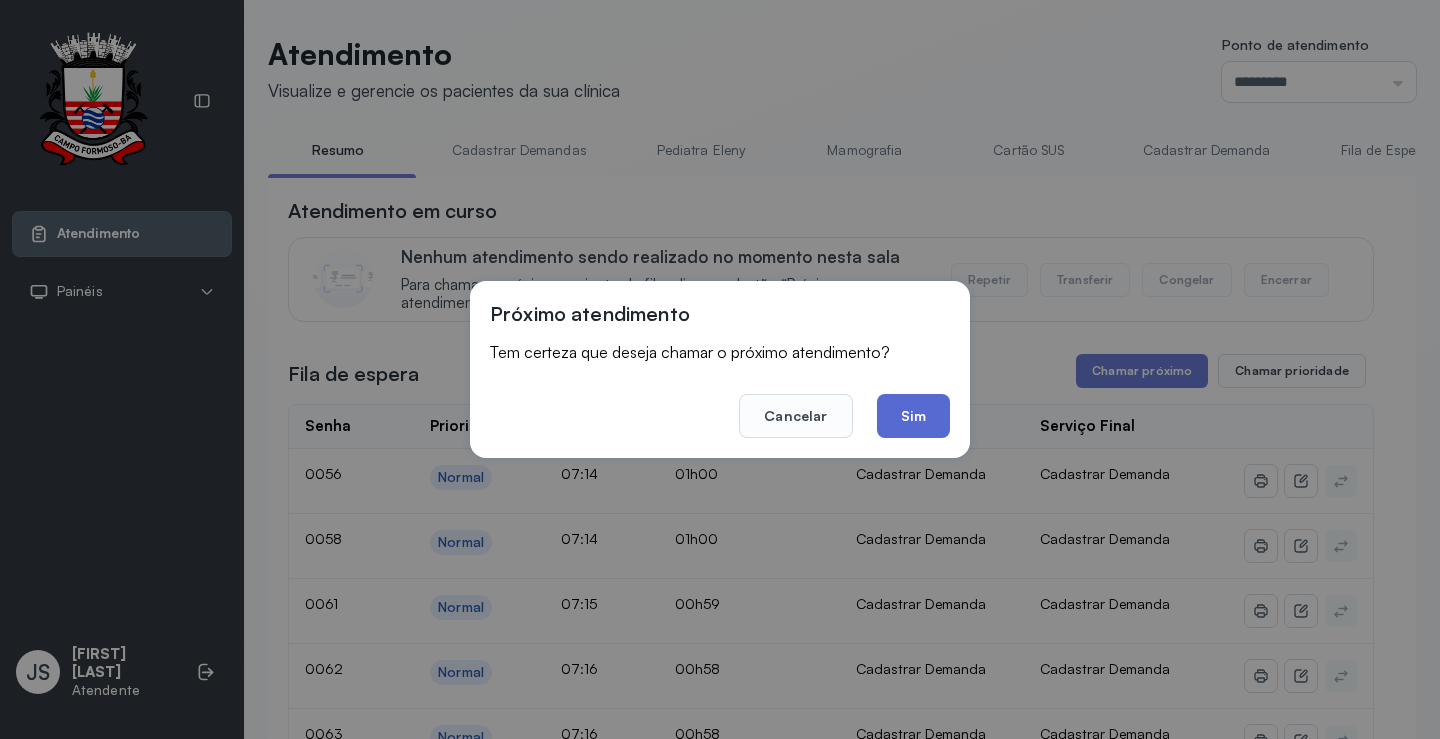 click on "Sim" 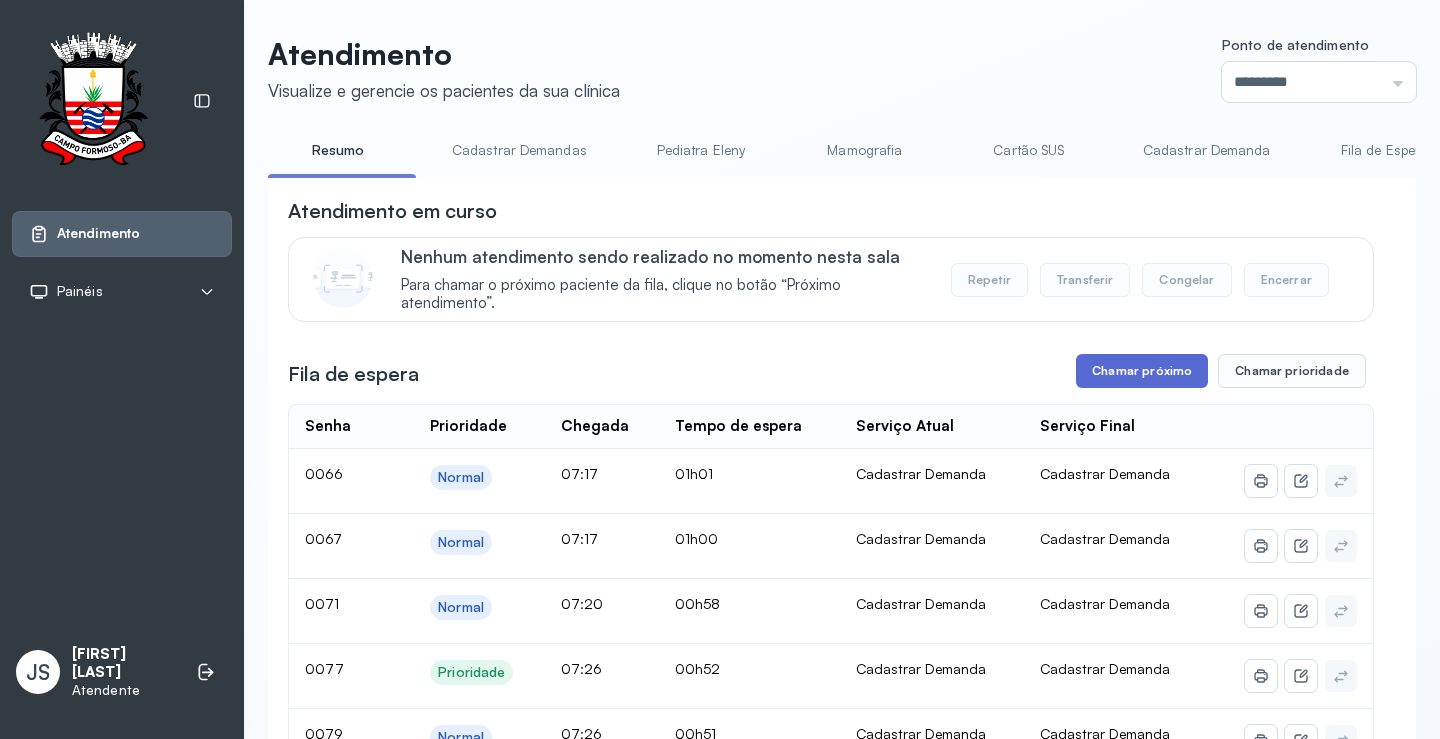click on "Chamar próximo" at bounding box center [1142, 371] 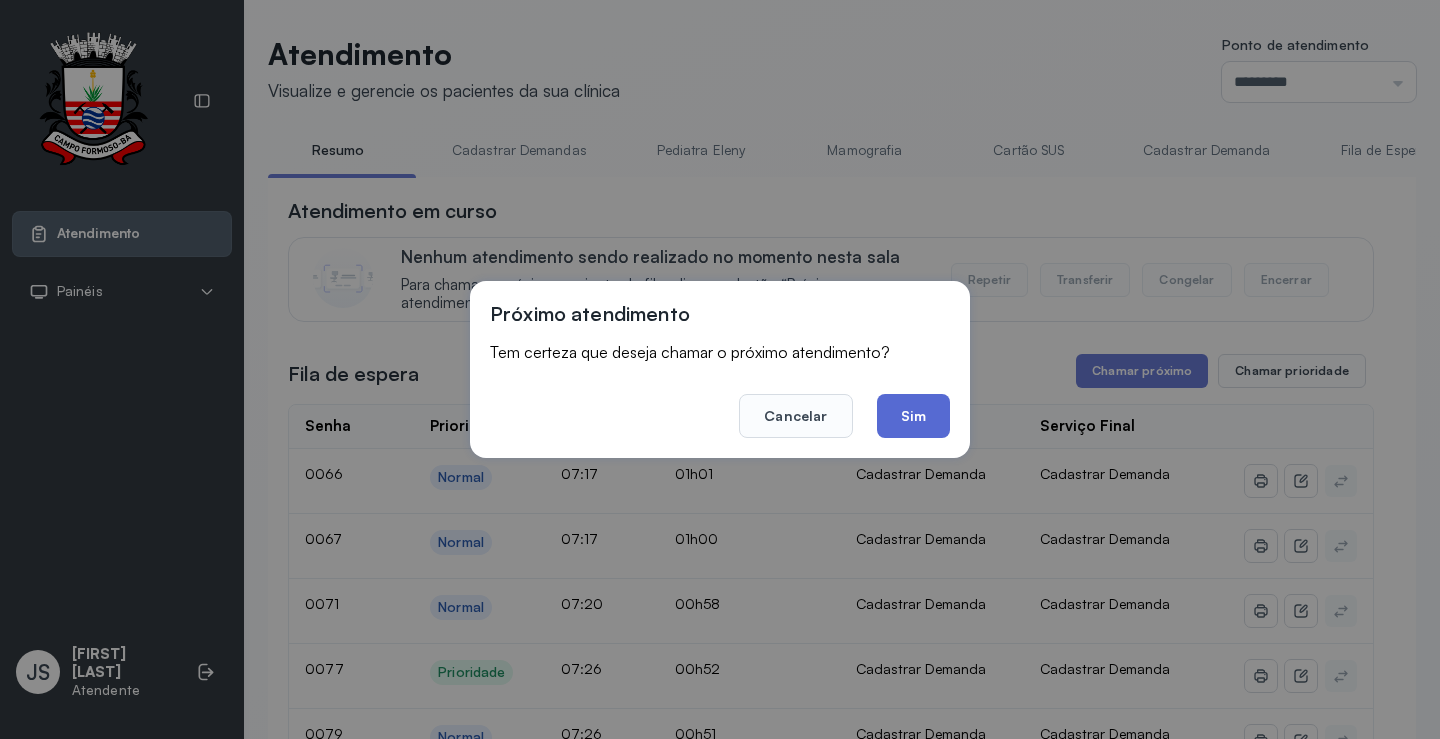 click on "Sim" 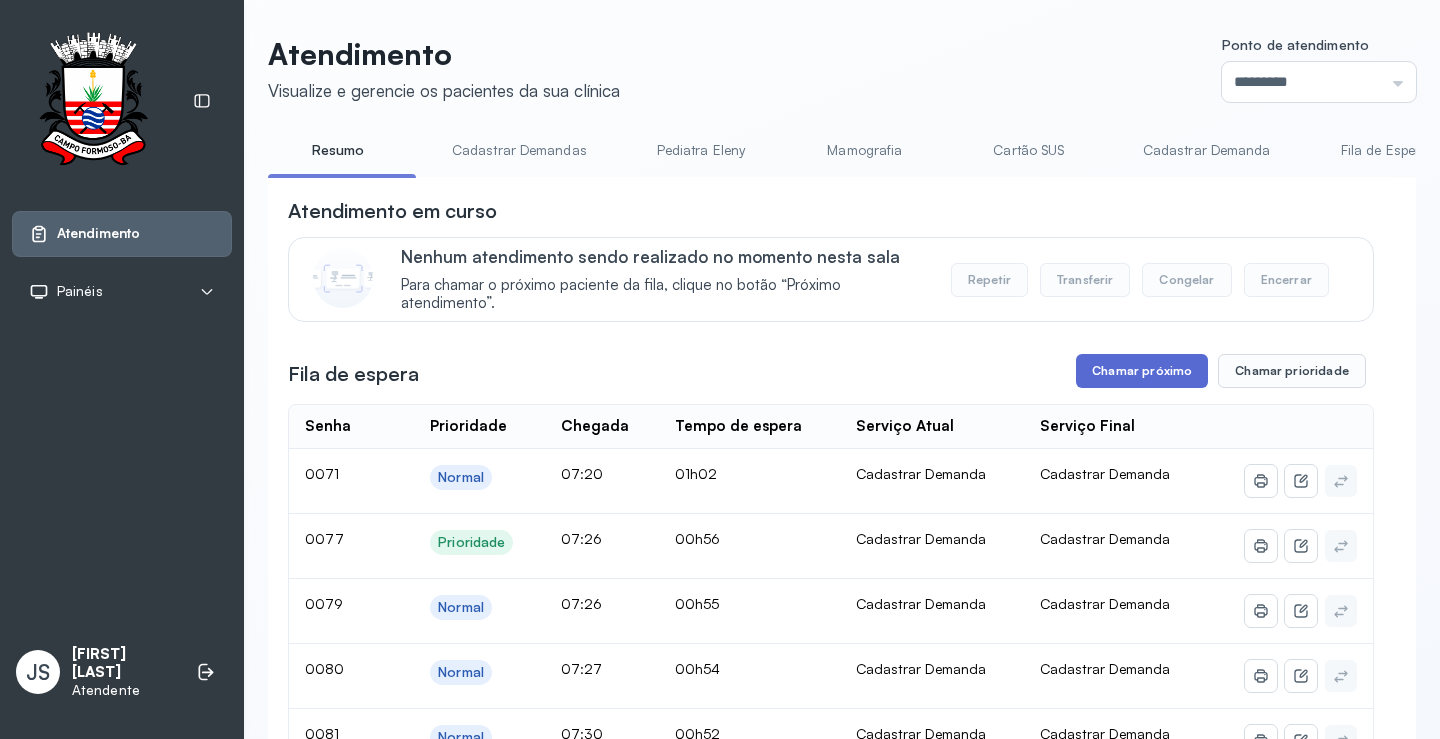 click on "Chamar próximo" at bounding box center [1142, 371] 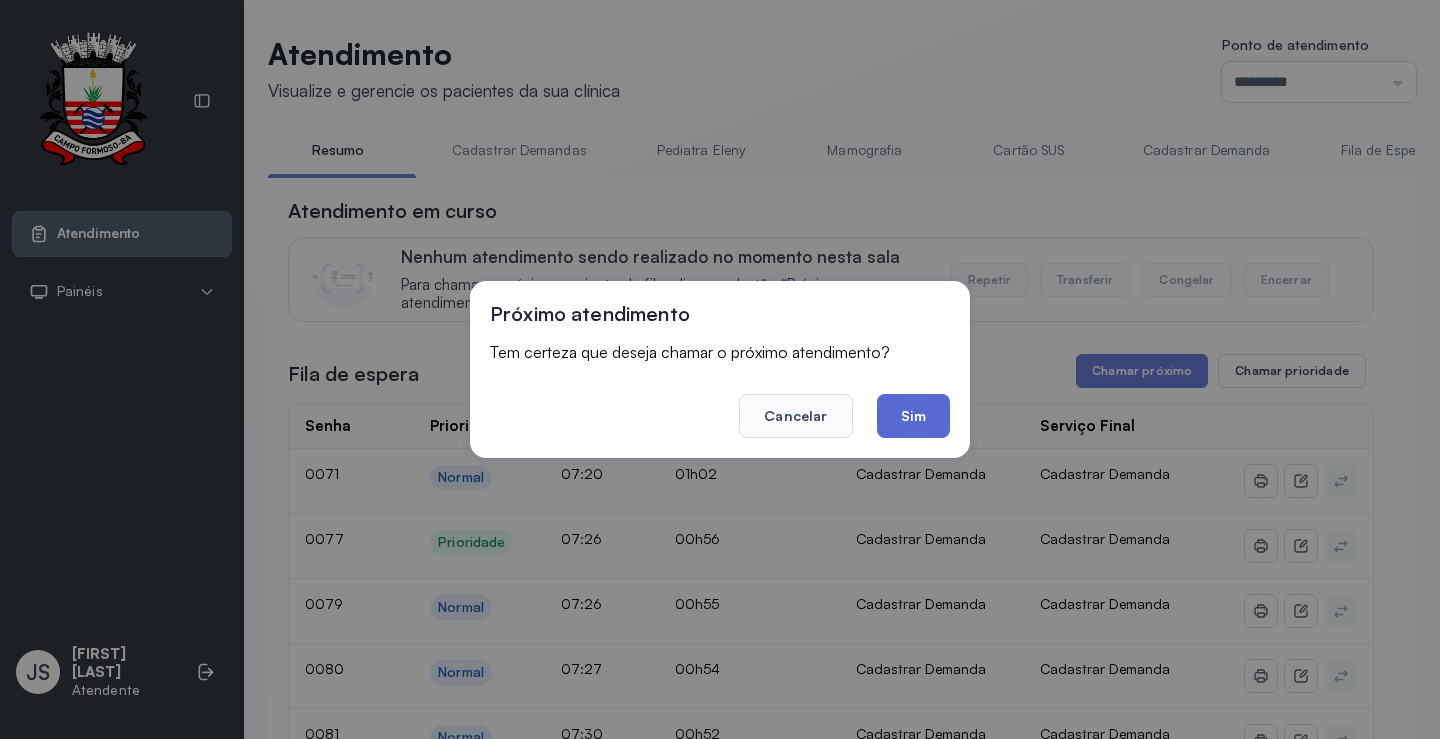 click on "Sim" 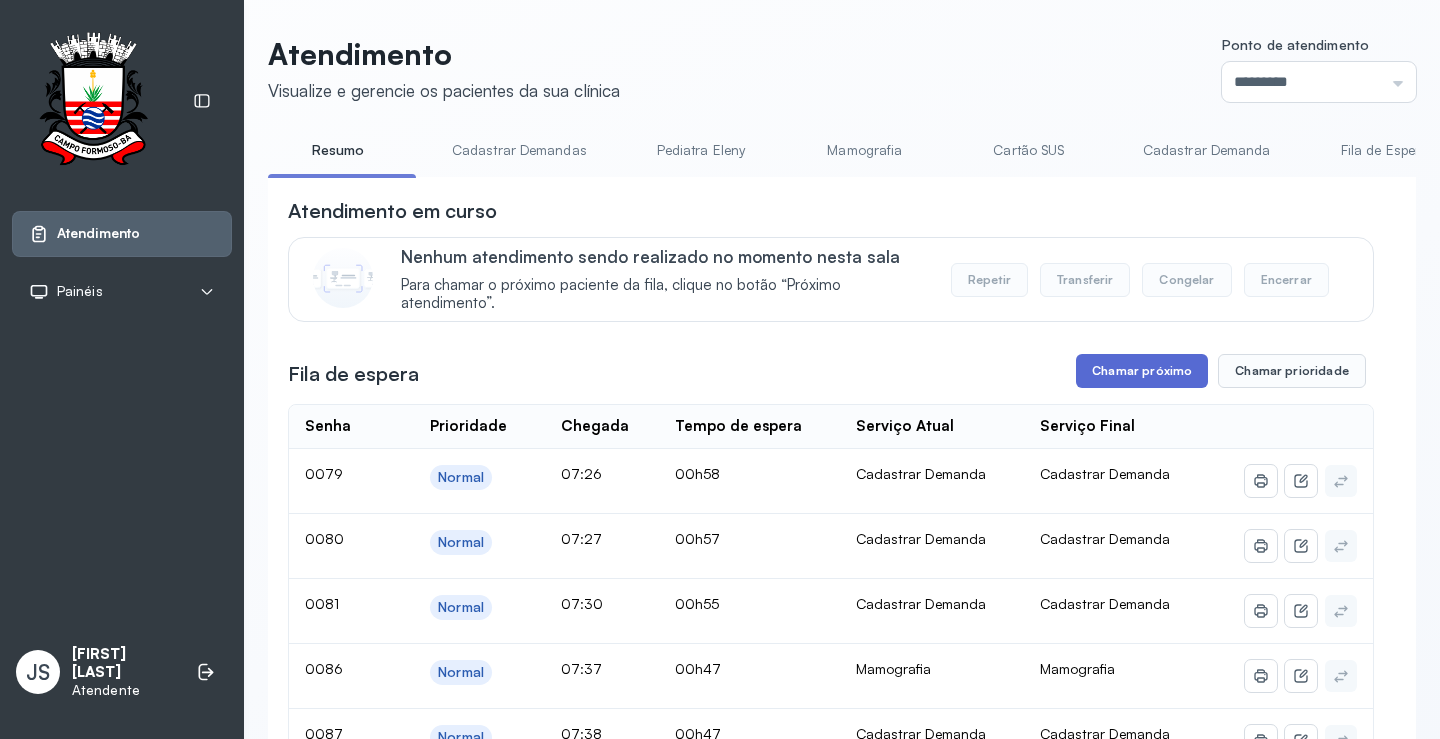 click on "Chamar próximo" at bounding box center (1142, 371) 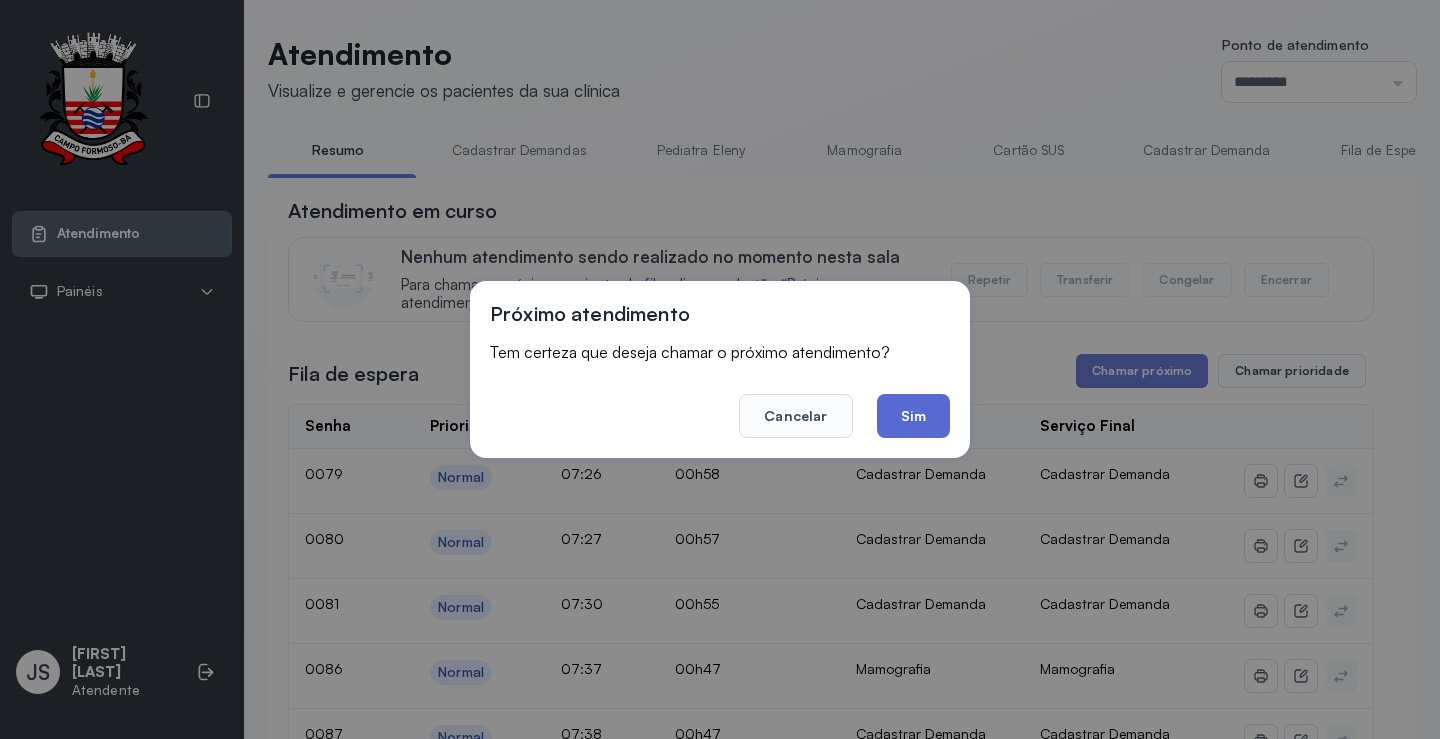 click on "Sim" 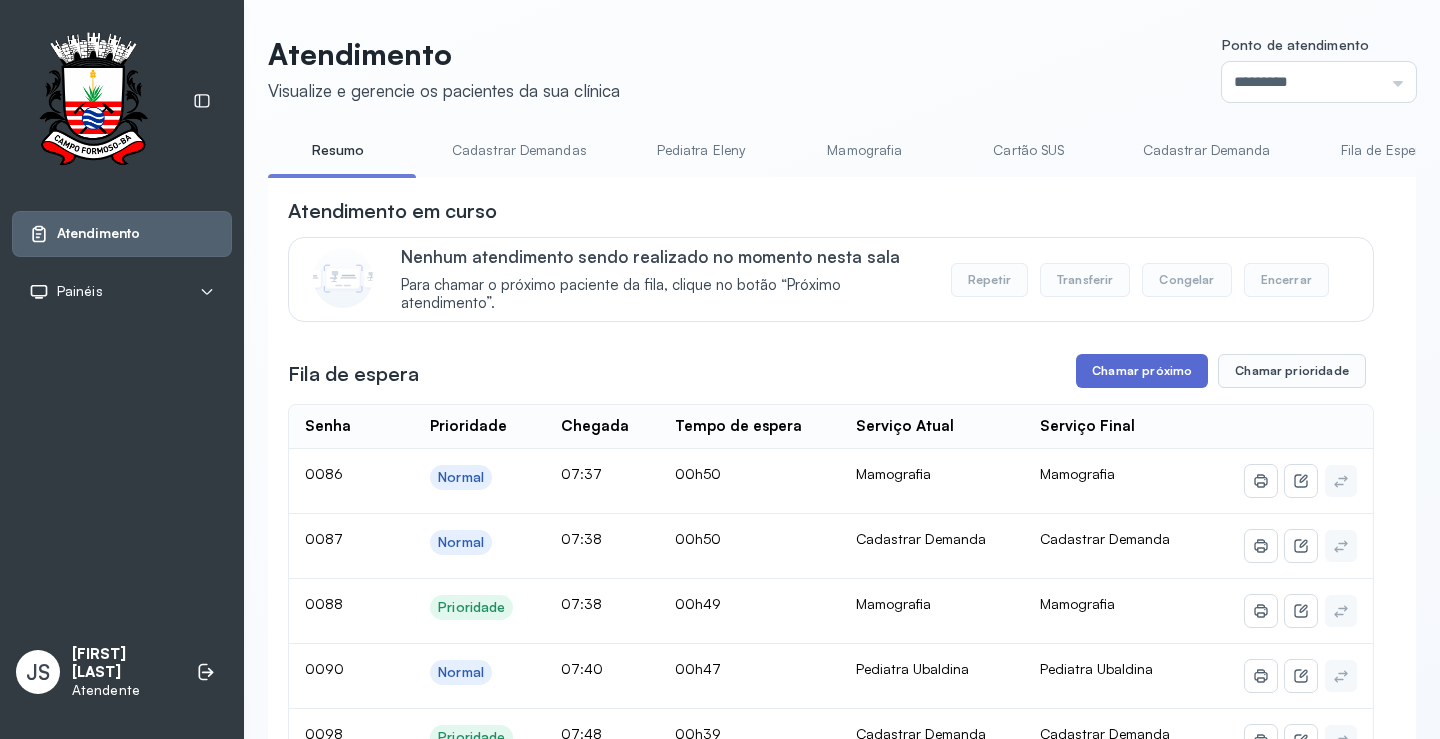 click on "Chamar próximo" at bounding box center (1142, 371) 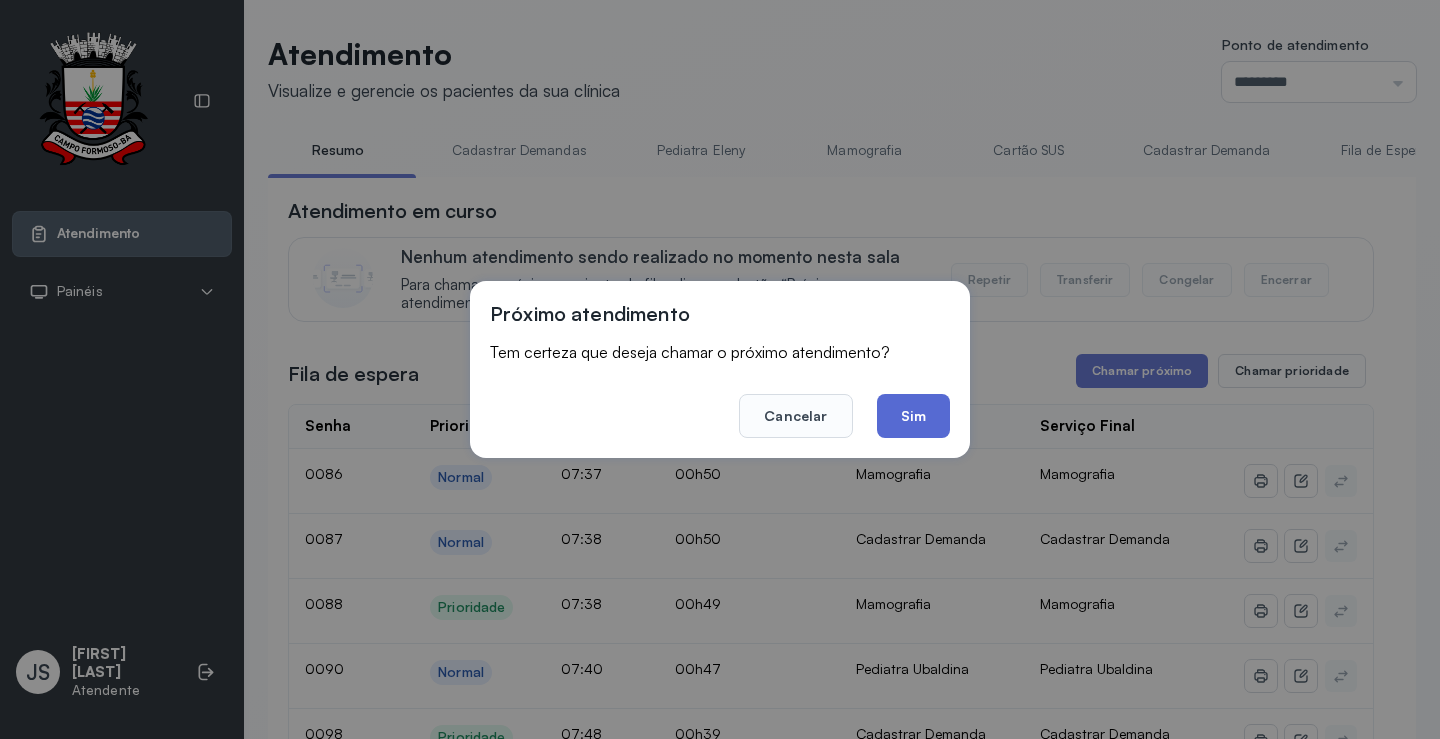 click on "Sim" 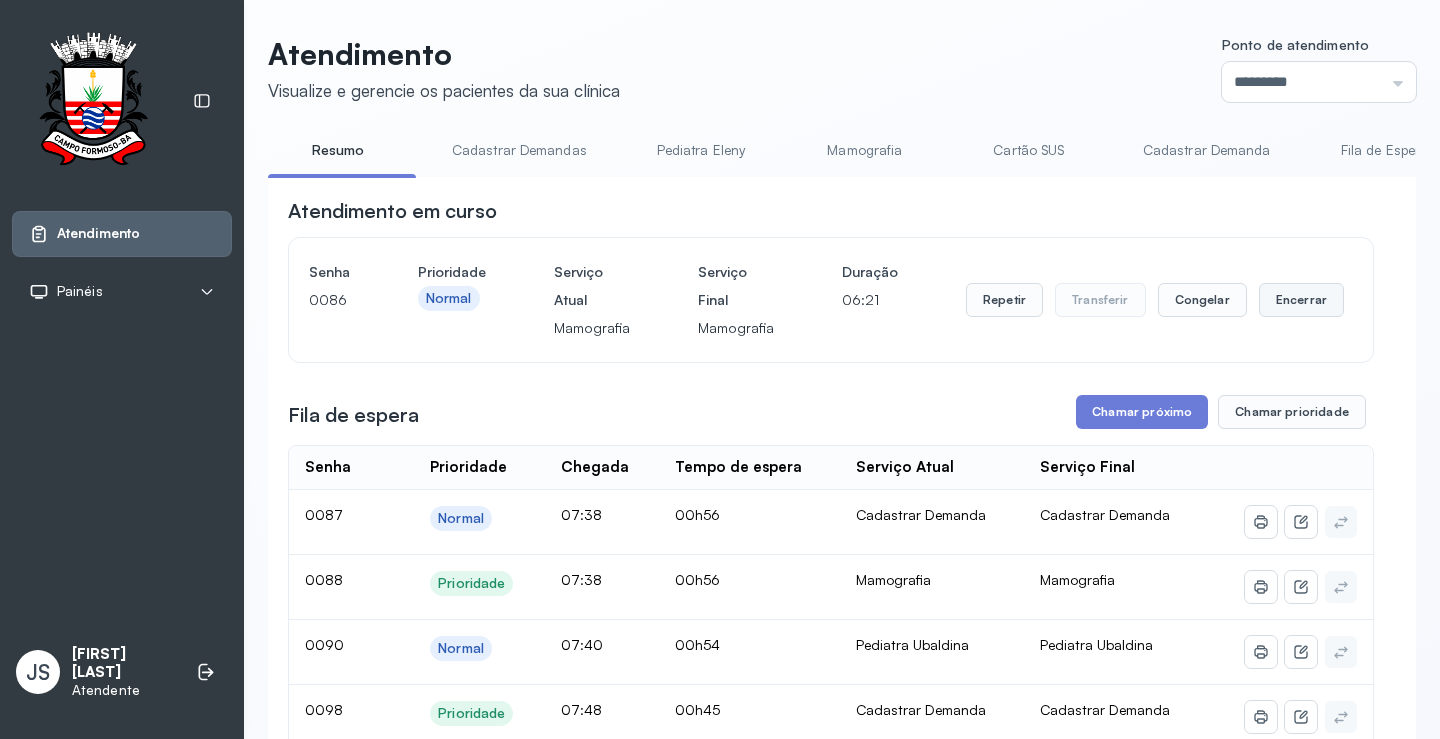 click on "Encerrar" at bounding box center [1301, 300] 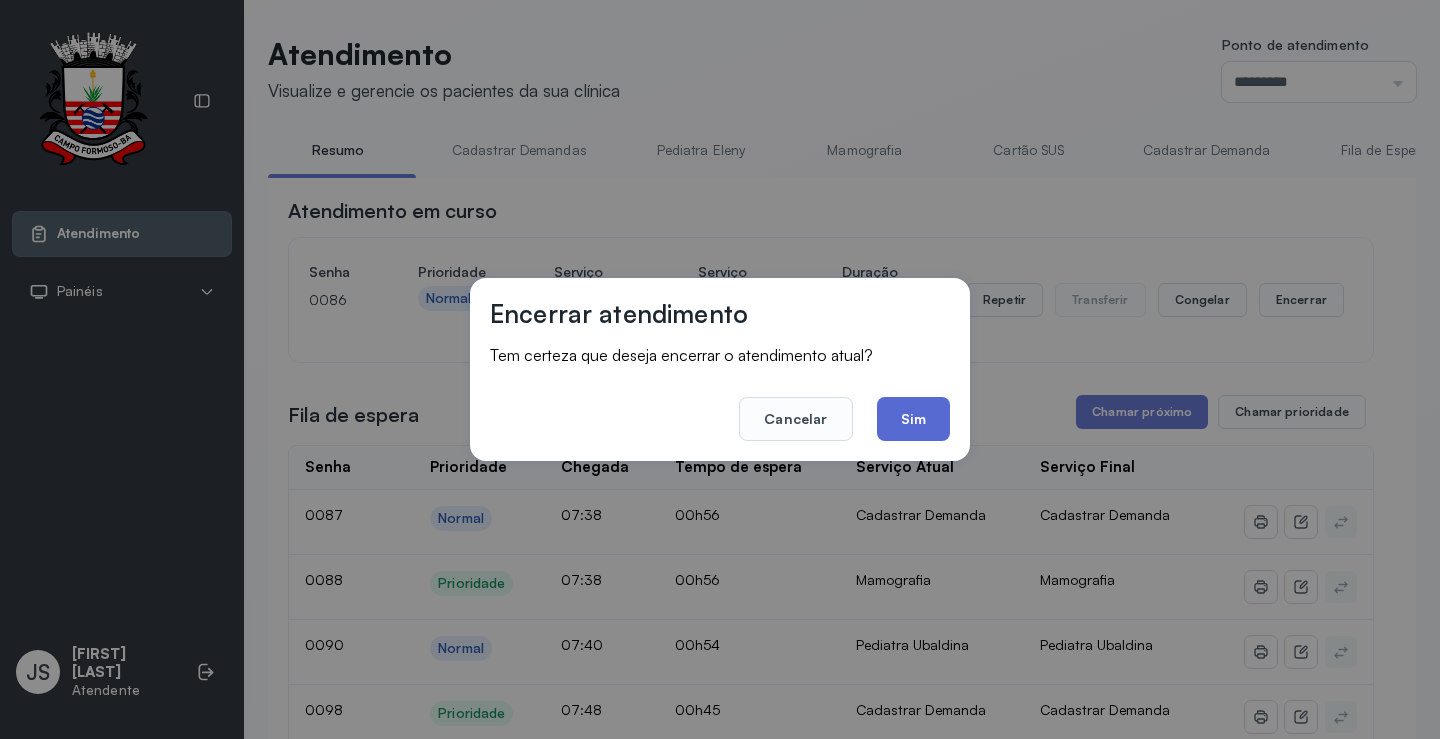 click on "Sim" 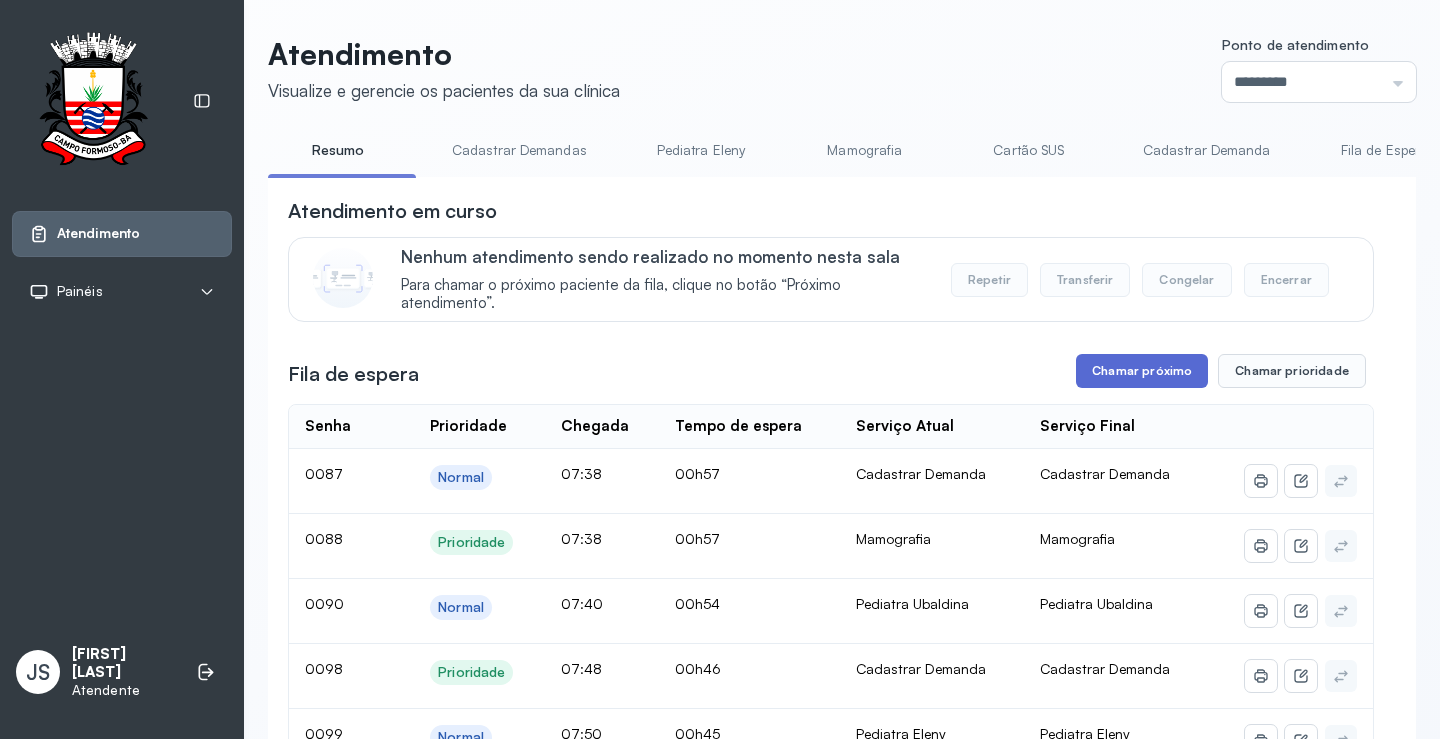 click on "Chamar próximo" at bounding box center (1142, 371) 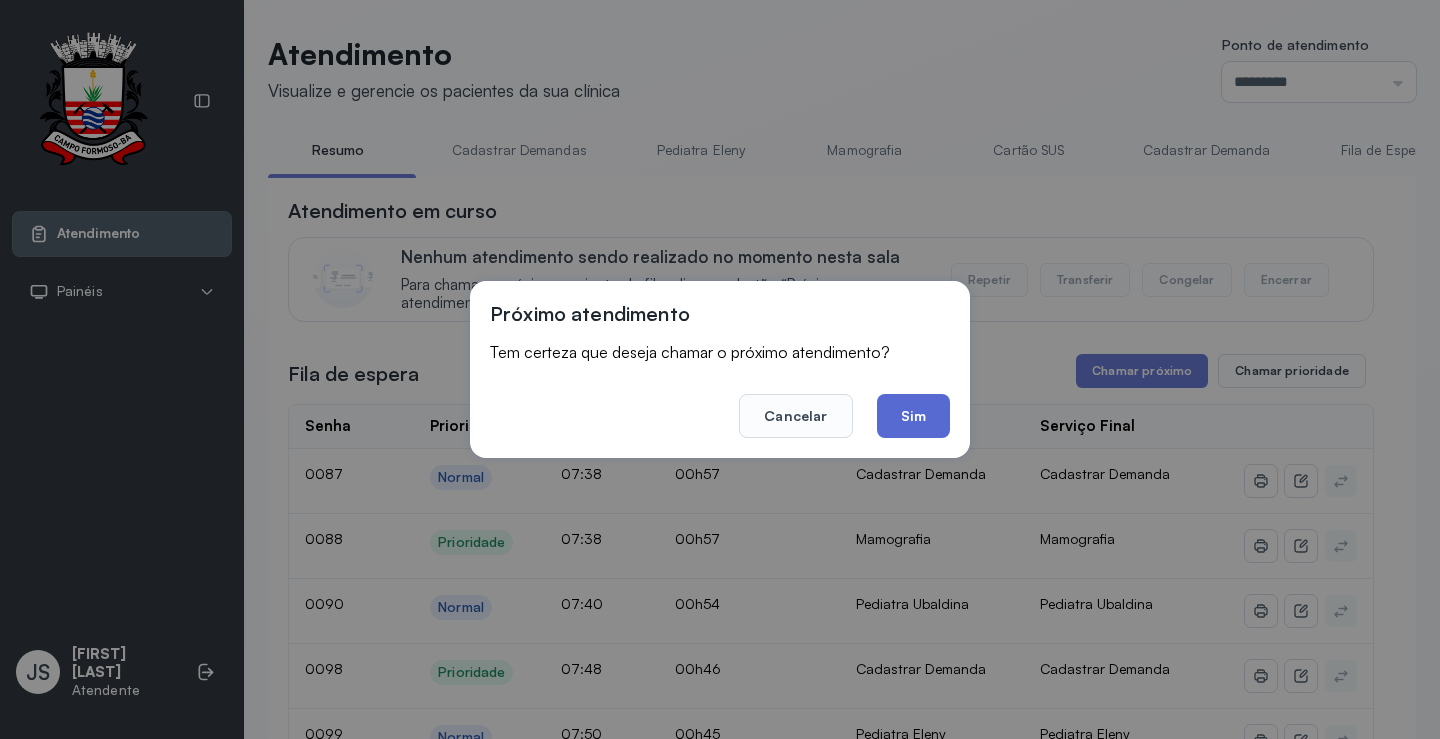 click on "Sim" 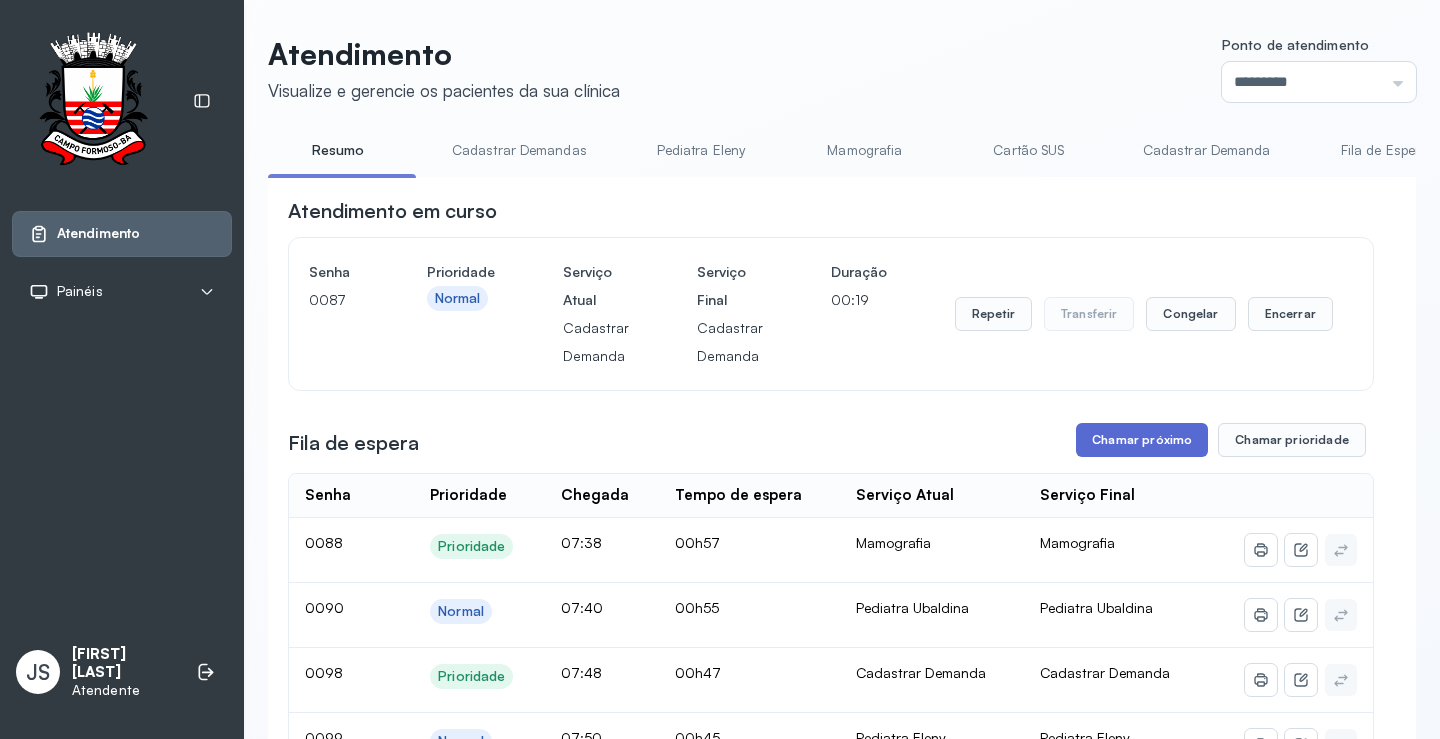 click on "Chamar próximo" at bounding box center (1142, 440) 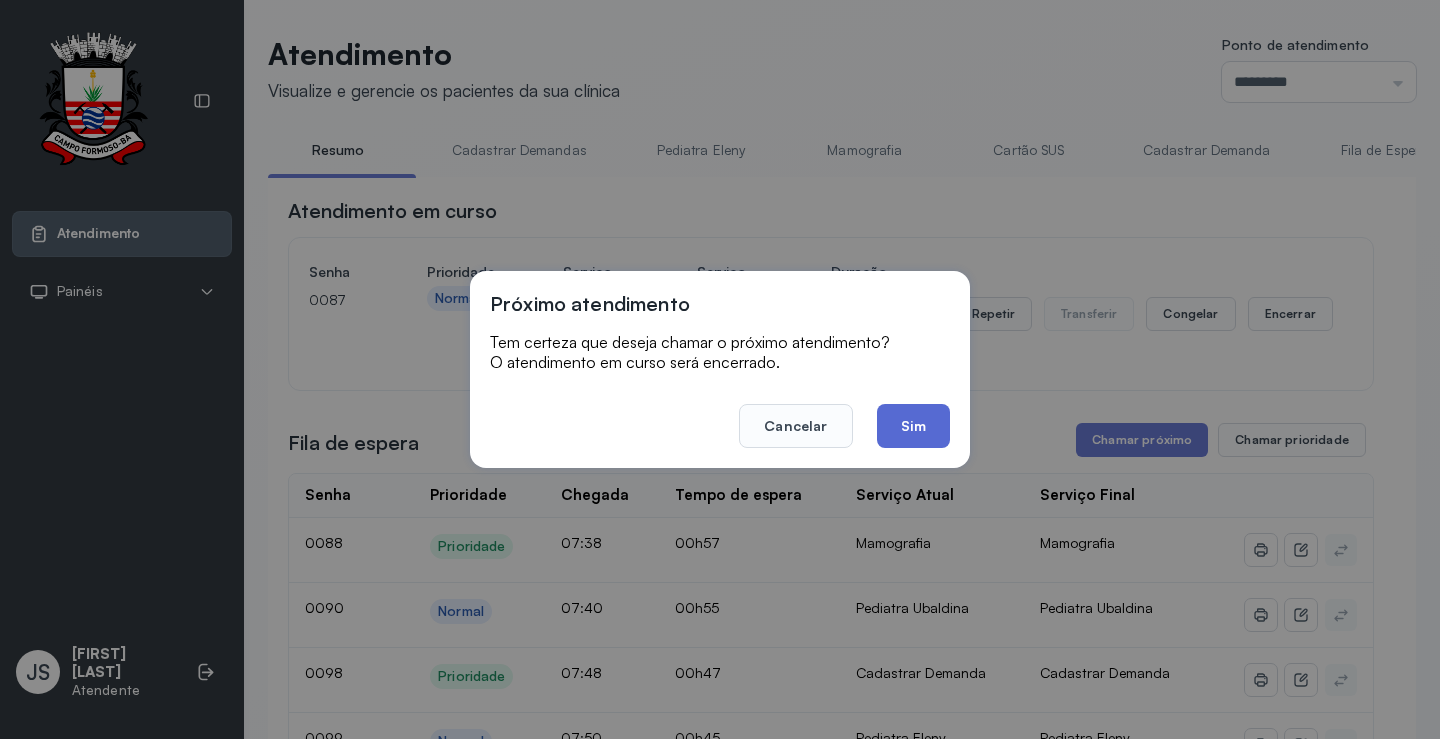 click on "Sim" 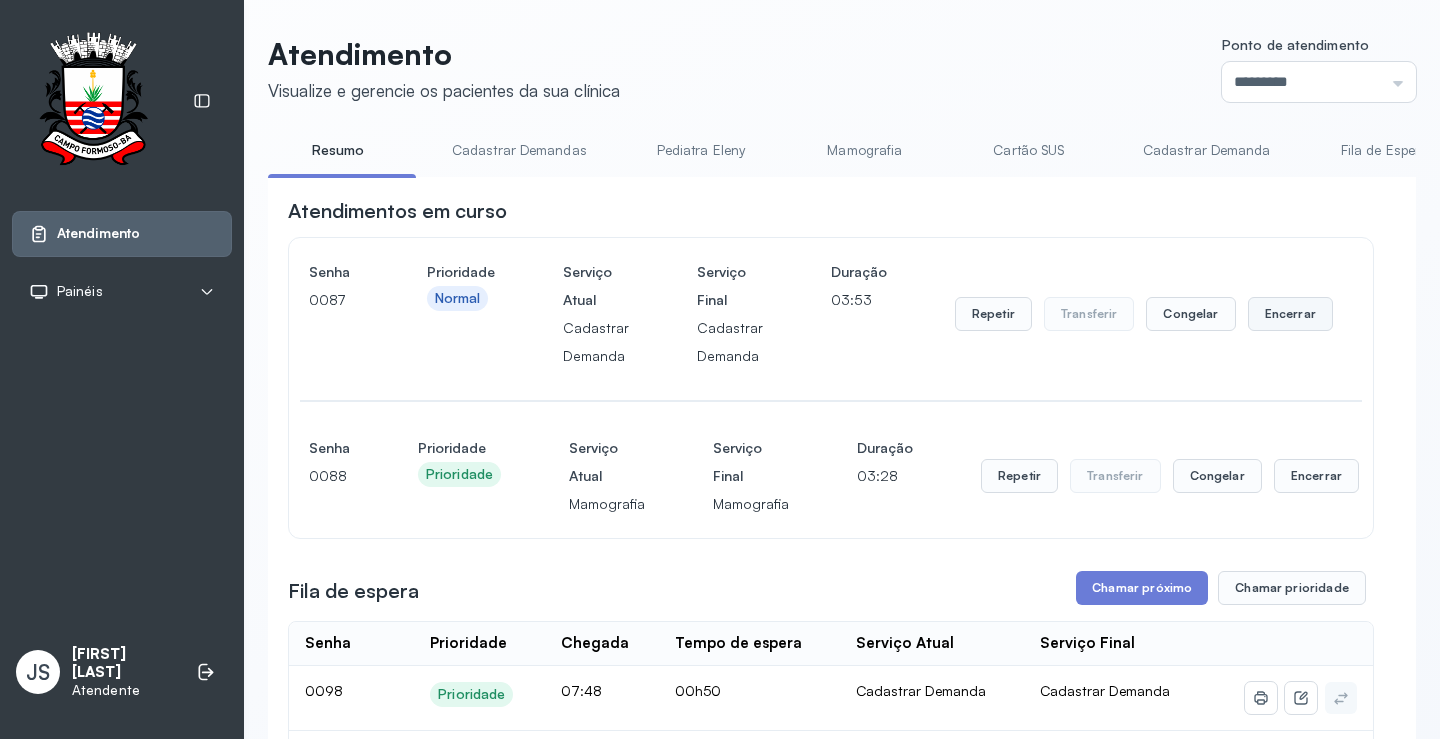 click on "Encerrar" at bounding box center (1290, 314) 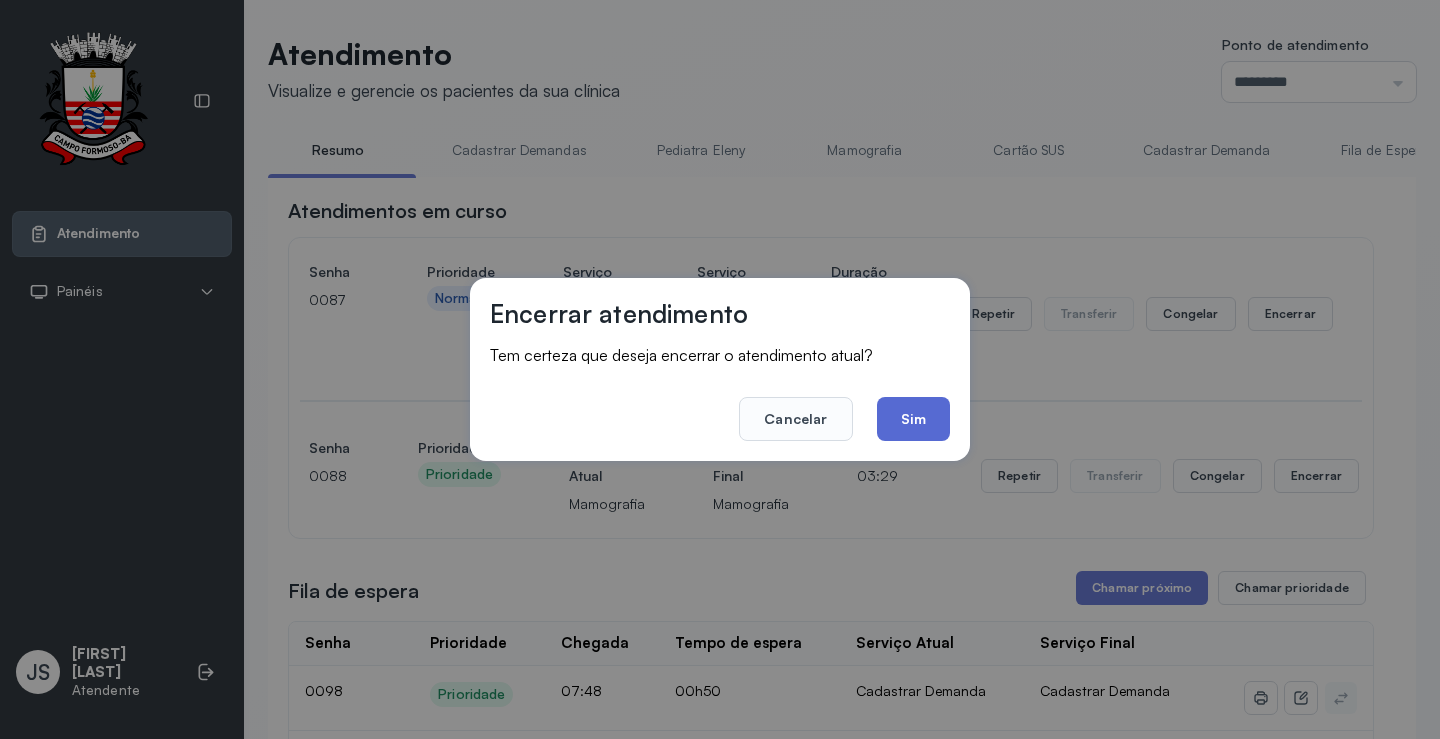 click on "Sim" 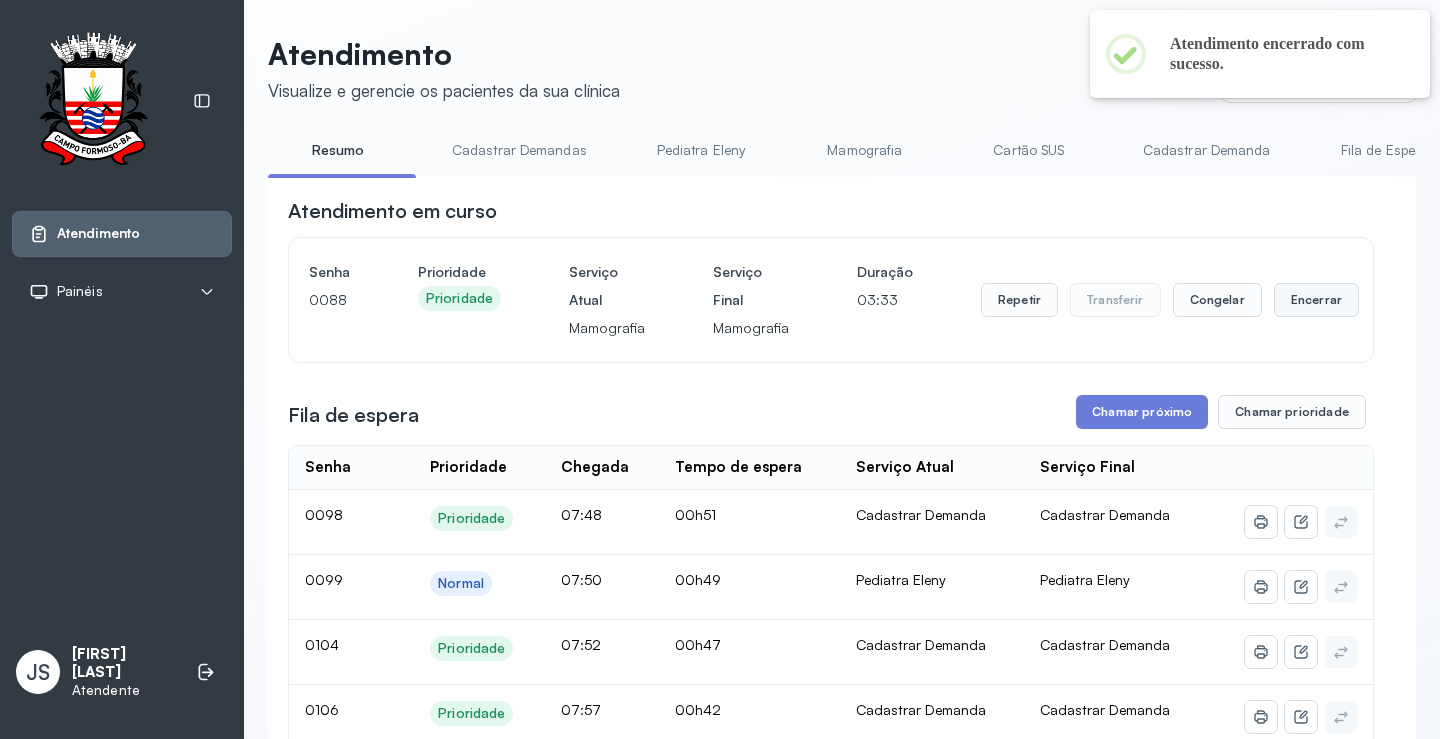 click on "Encerrar" at bounding box center (1316, 300) 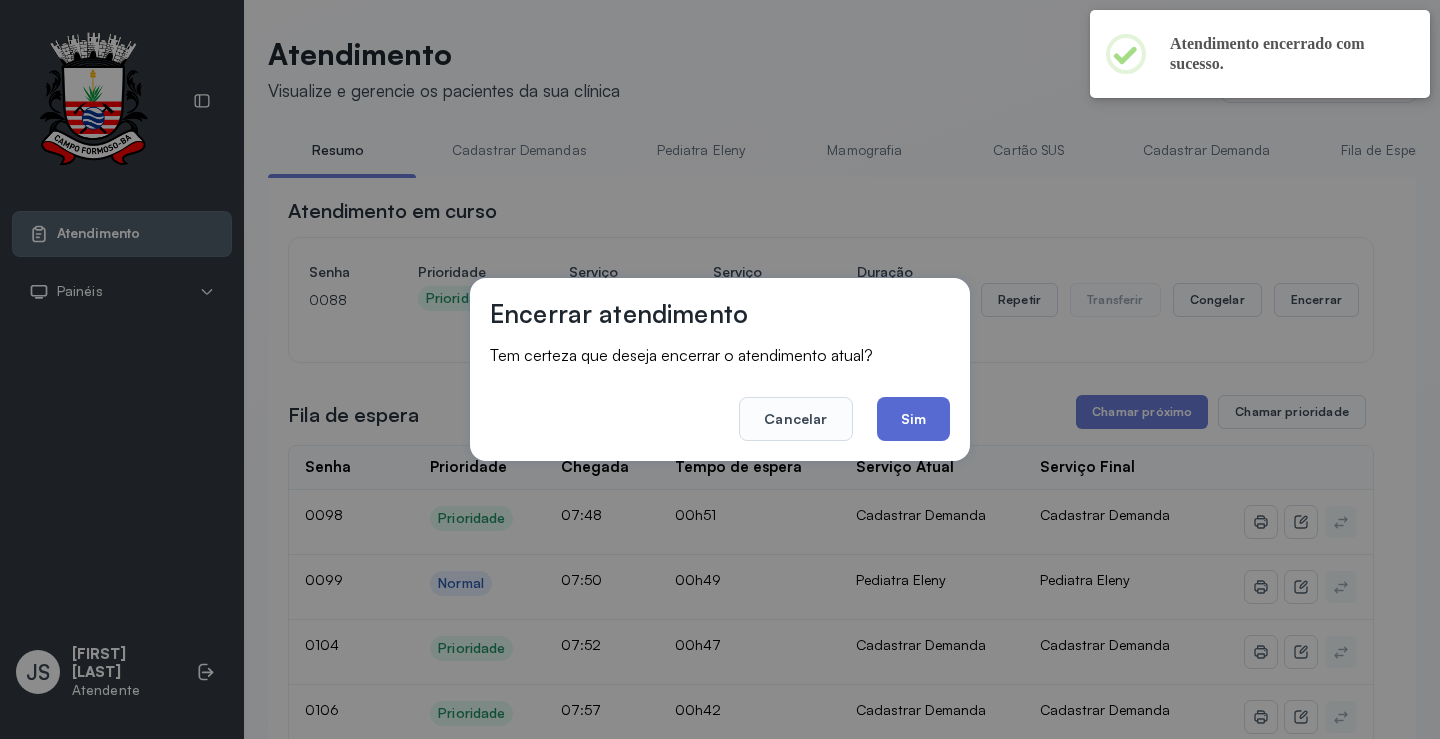 click on "Sim" 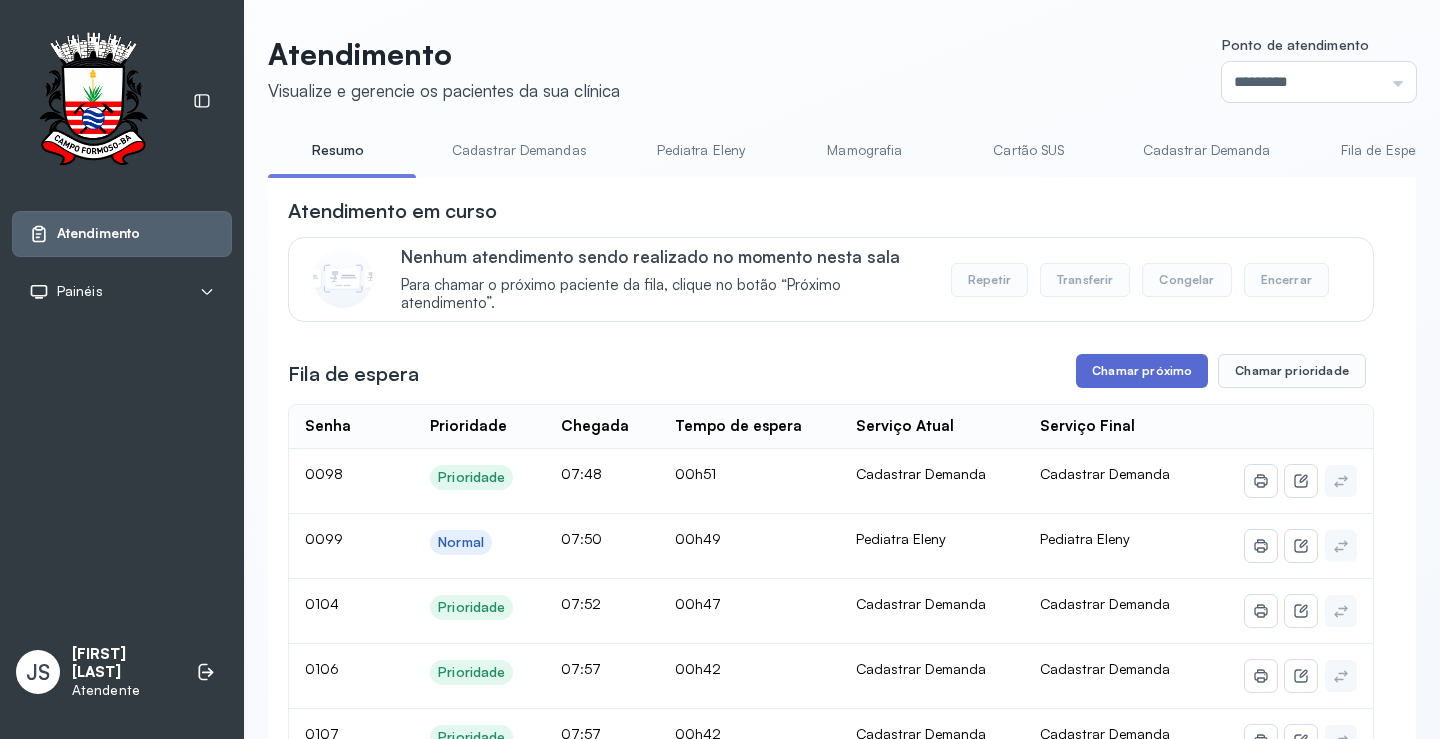 click on "Chamar próximo" at bounding box center (1142, 371) 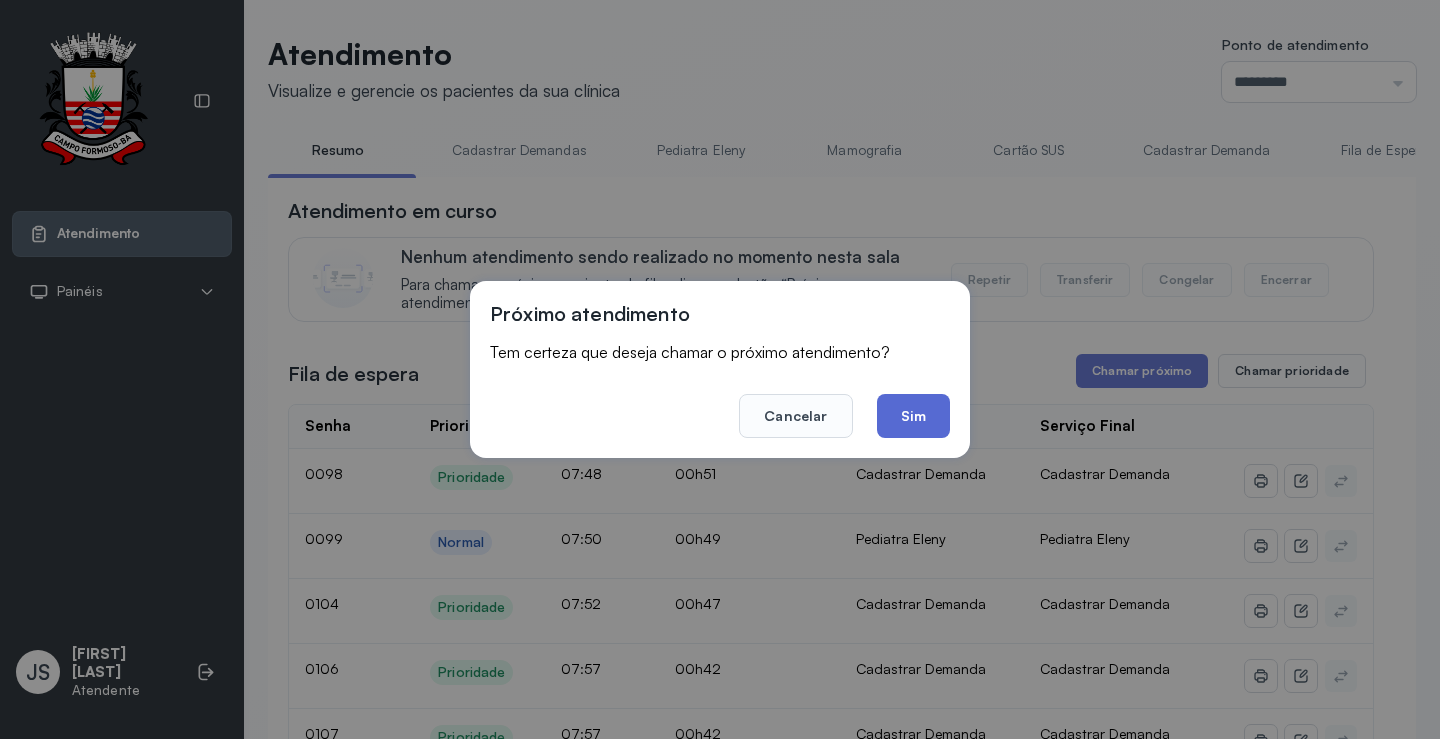 click on "Sim" 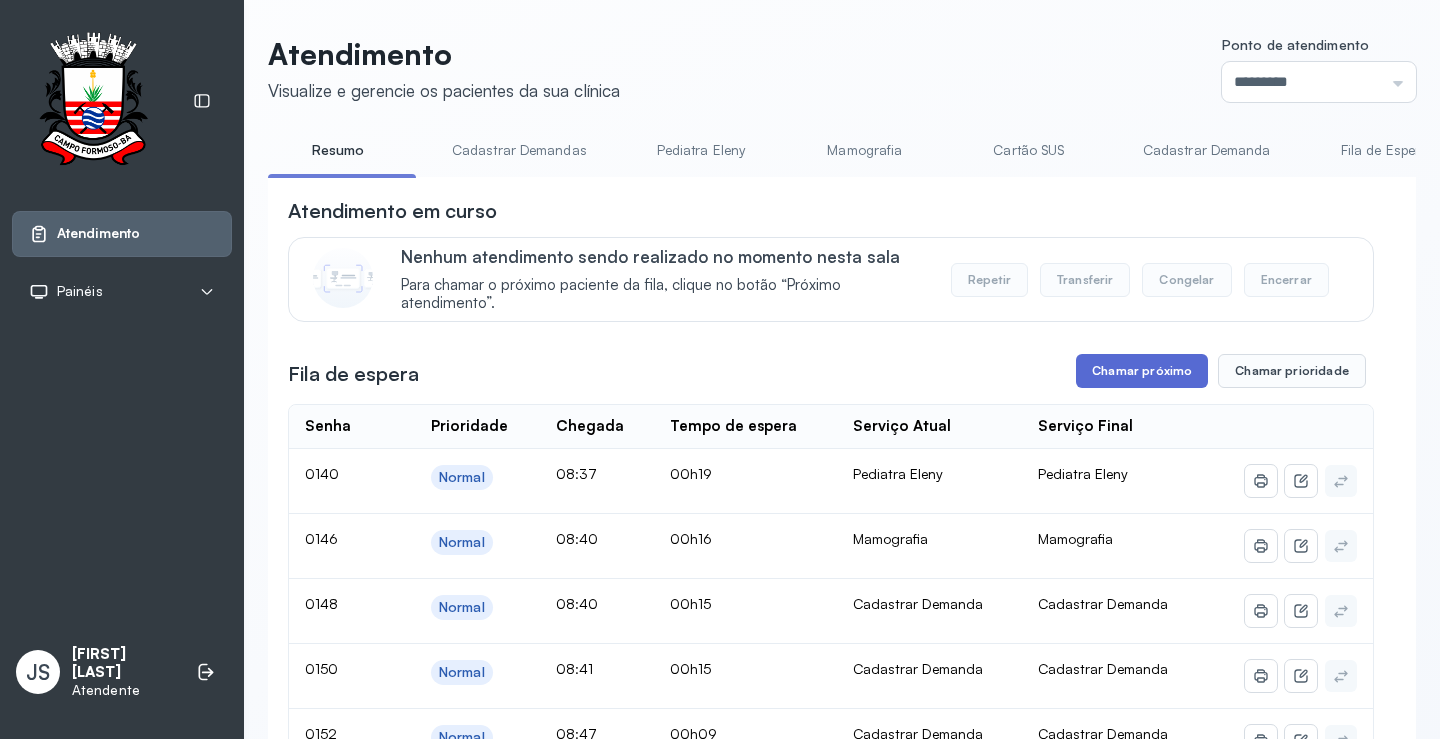 click on "Chamar próximo" at bounding box center [1142, 371] 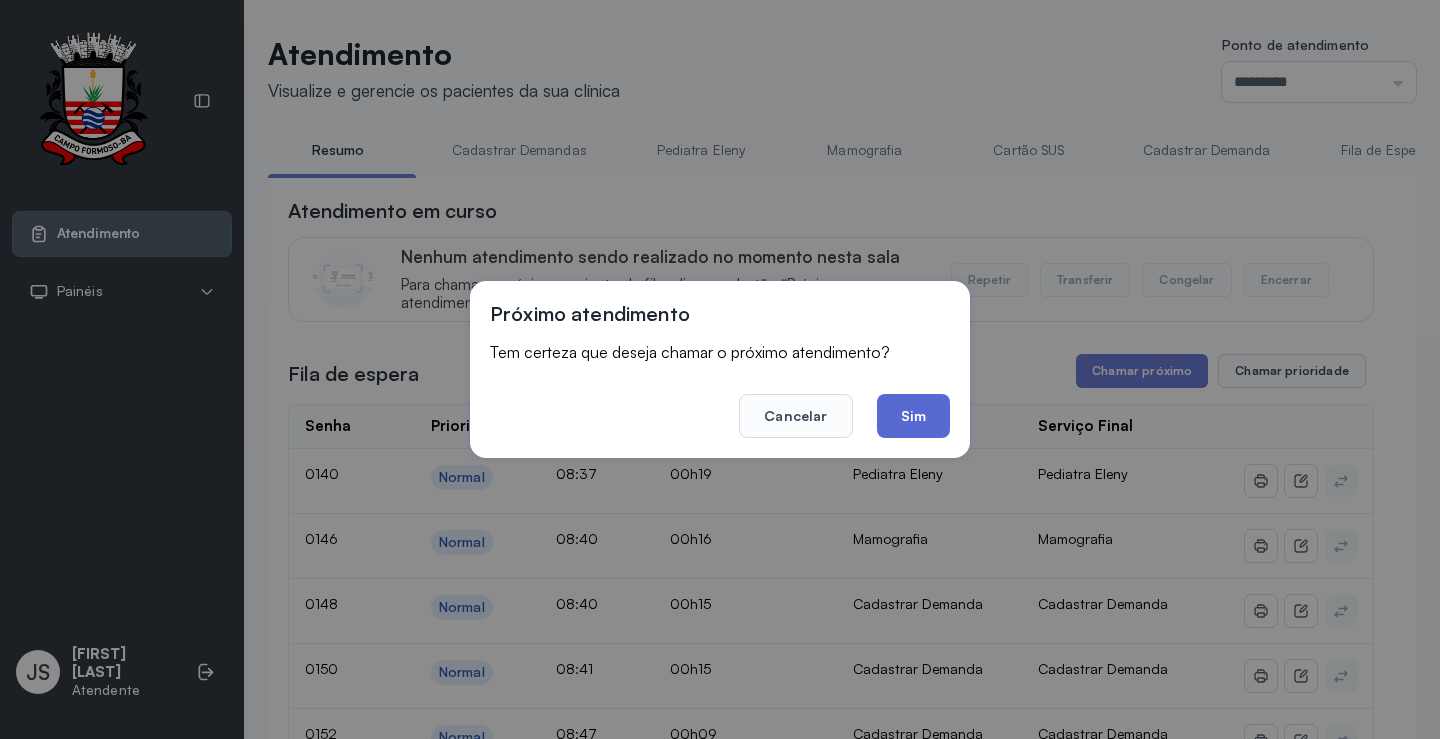 click on "Sim" 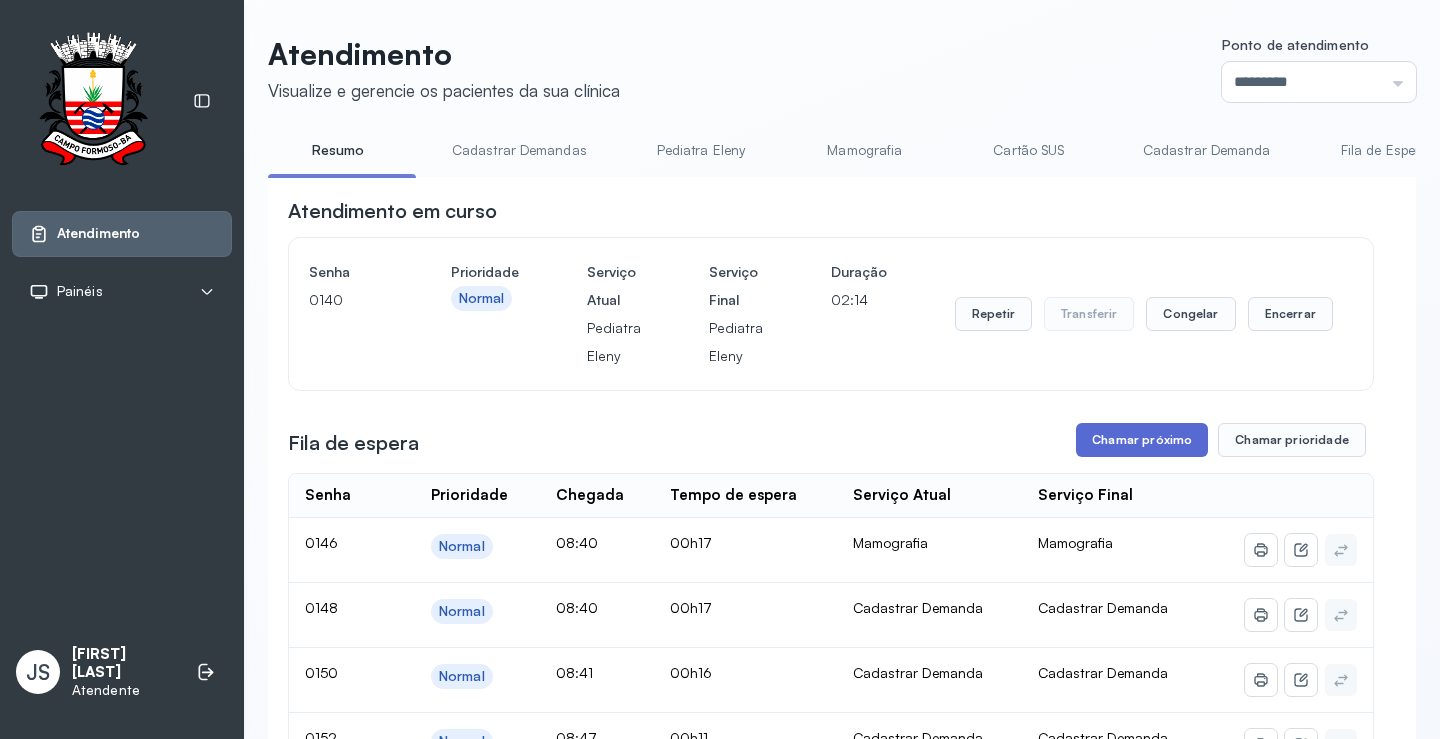 click on "Chamar próximo" at bounding box center [1142, 440] 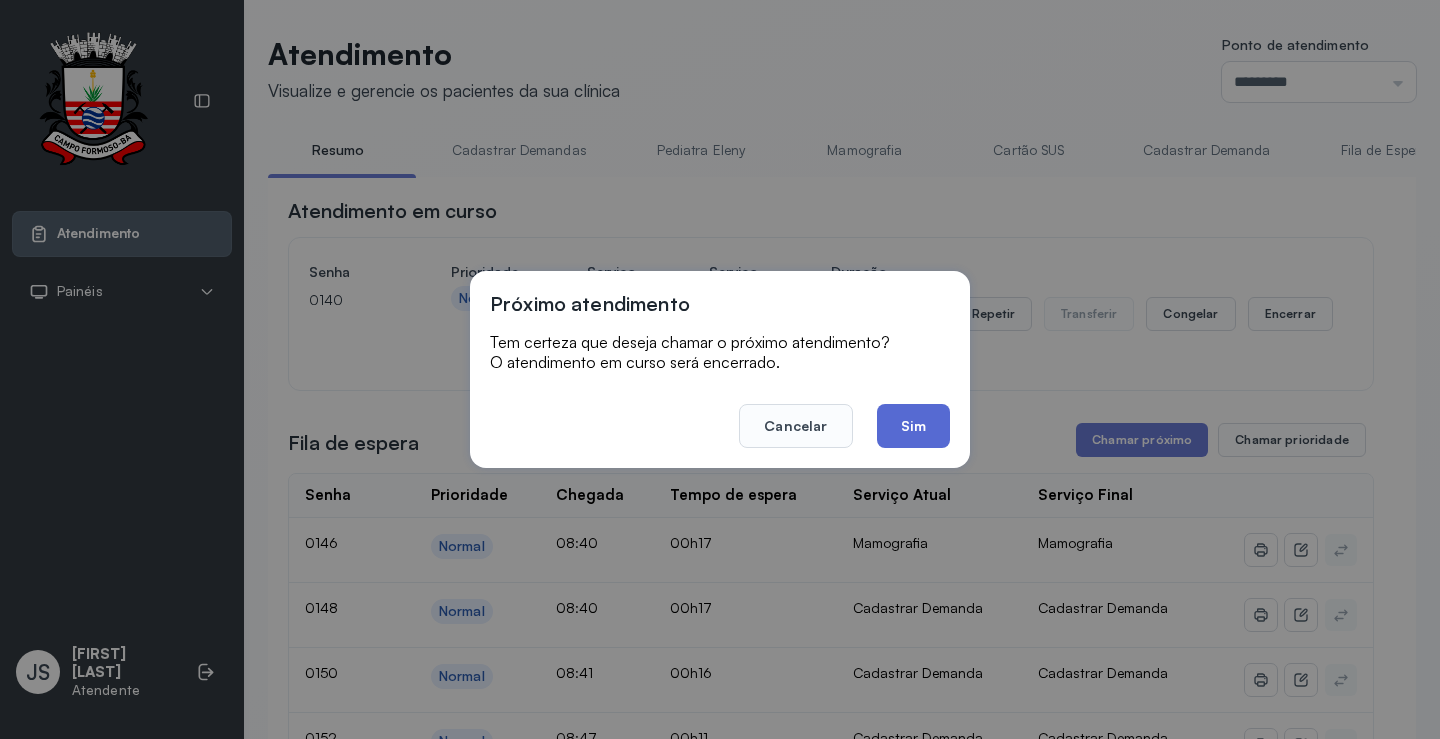 click on "Sim" 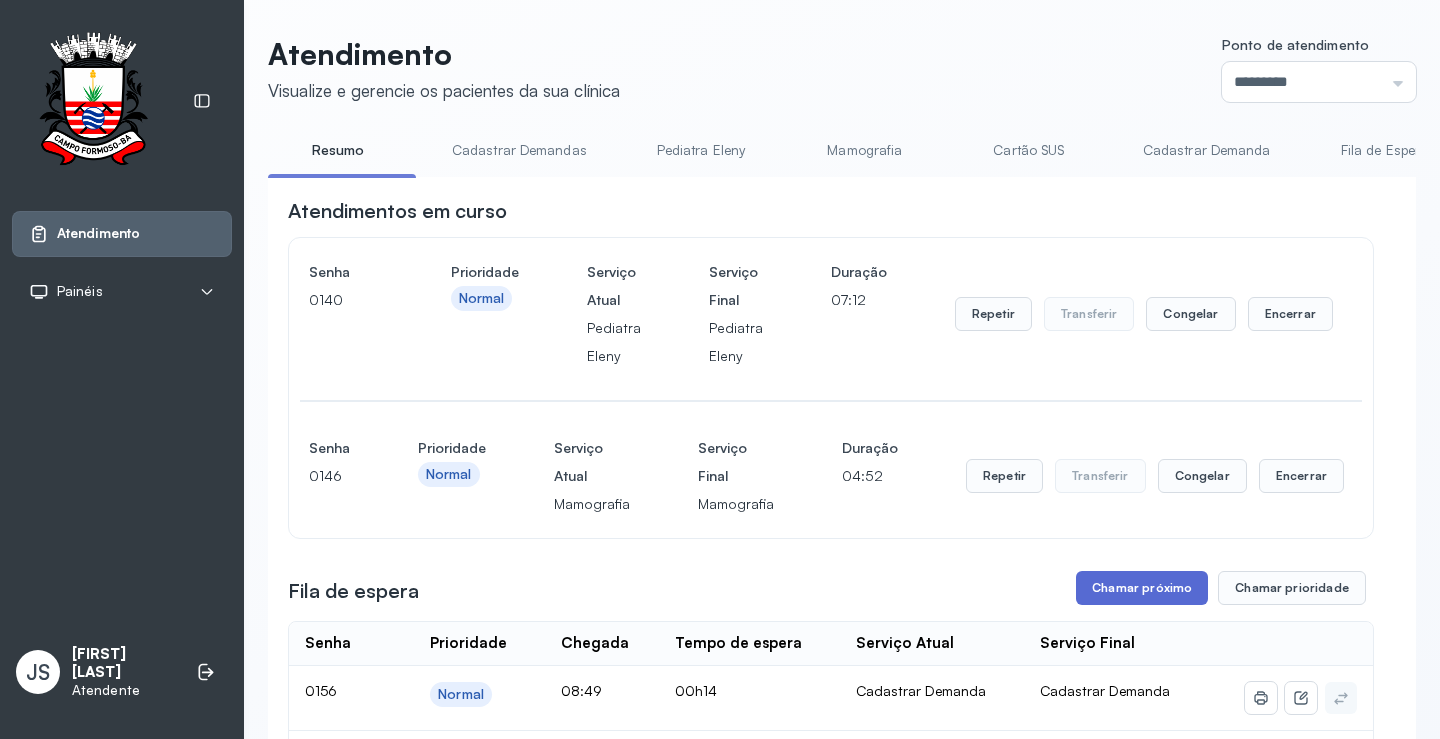click on "Chamar próximo" at bounding box center [1142, 588] 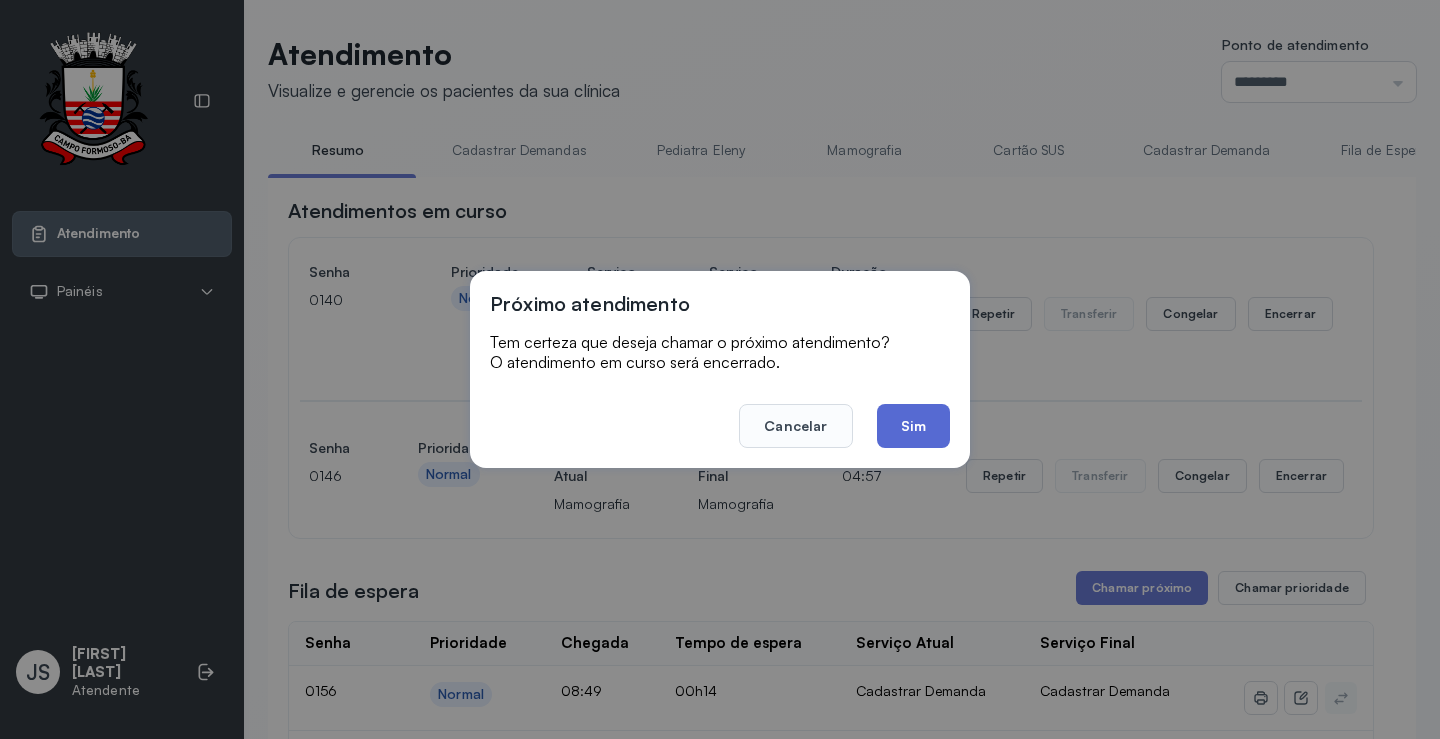 click on "Sim" 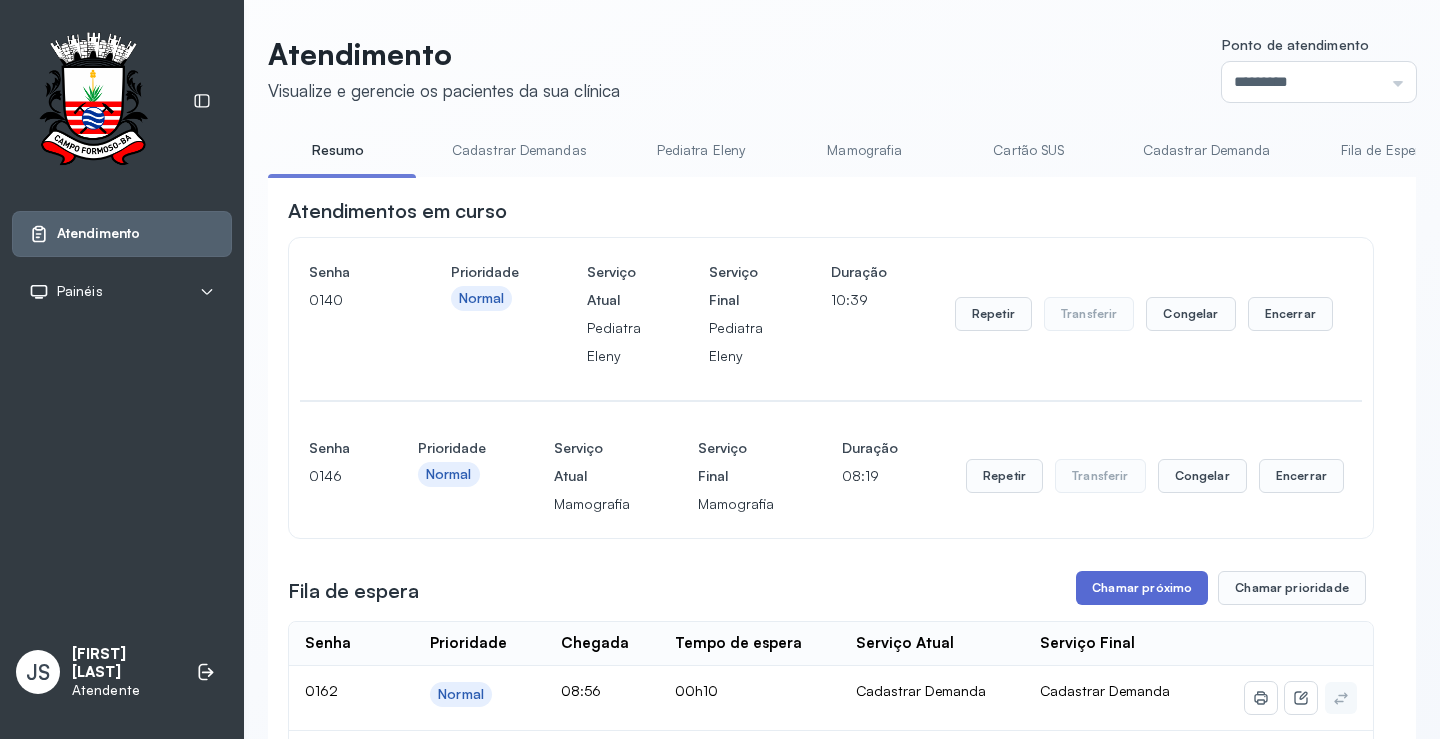 click on "Chamar próximo" at bounding box center [1142, 588] 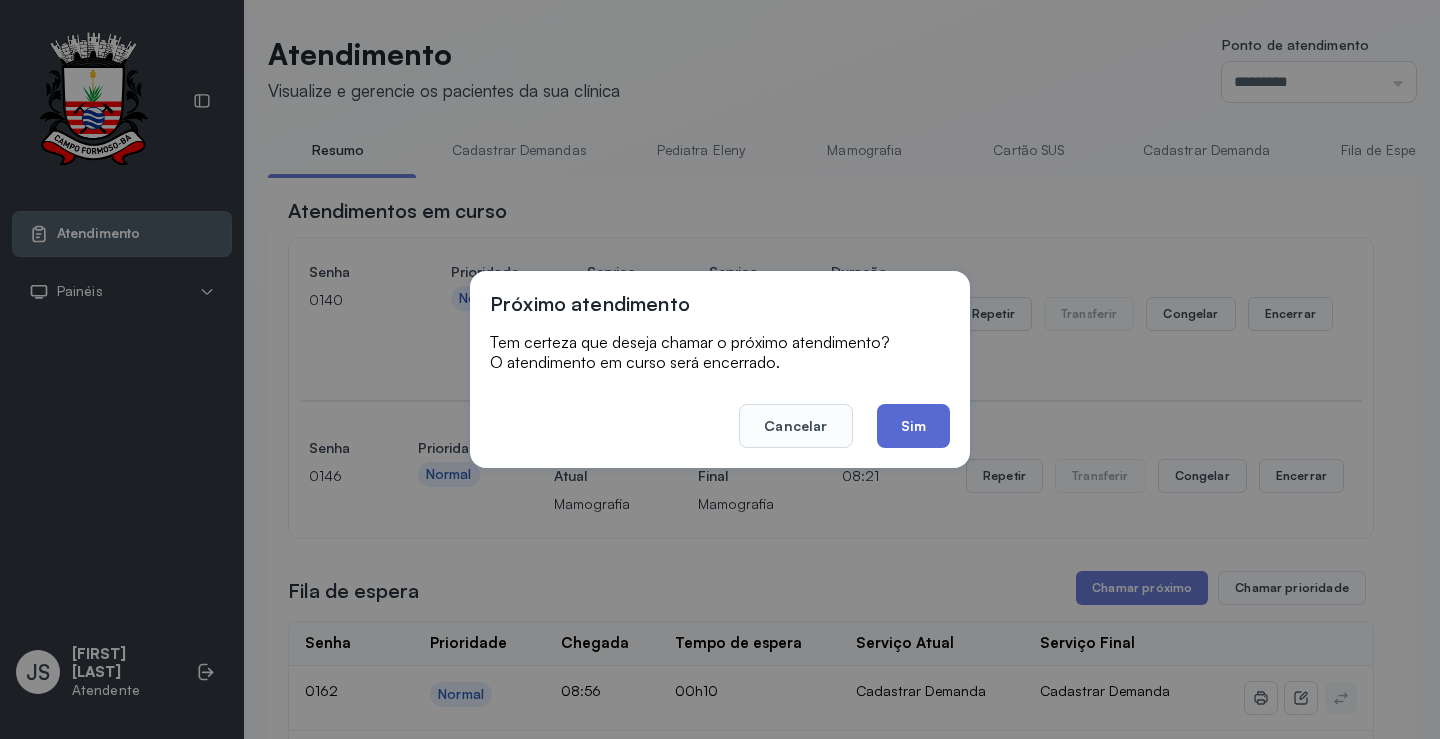 click on "Sim" 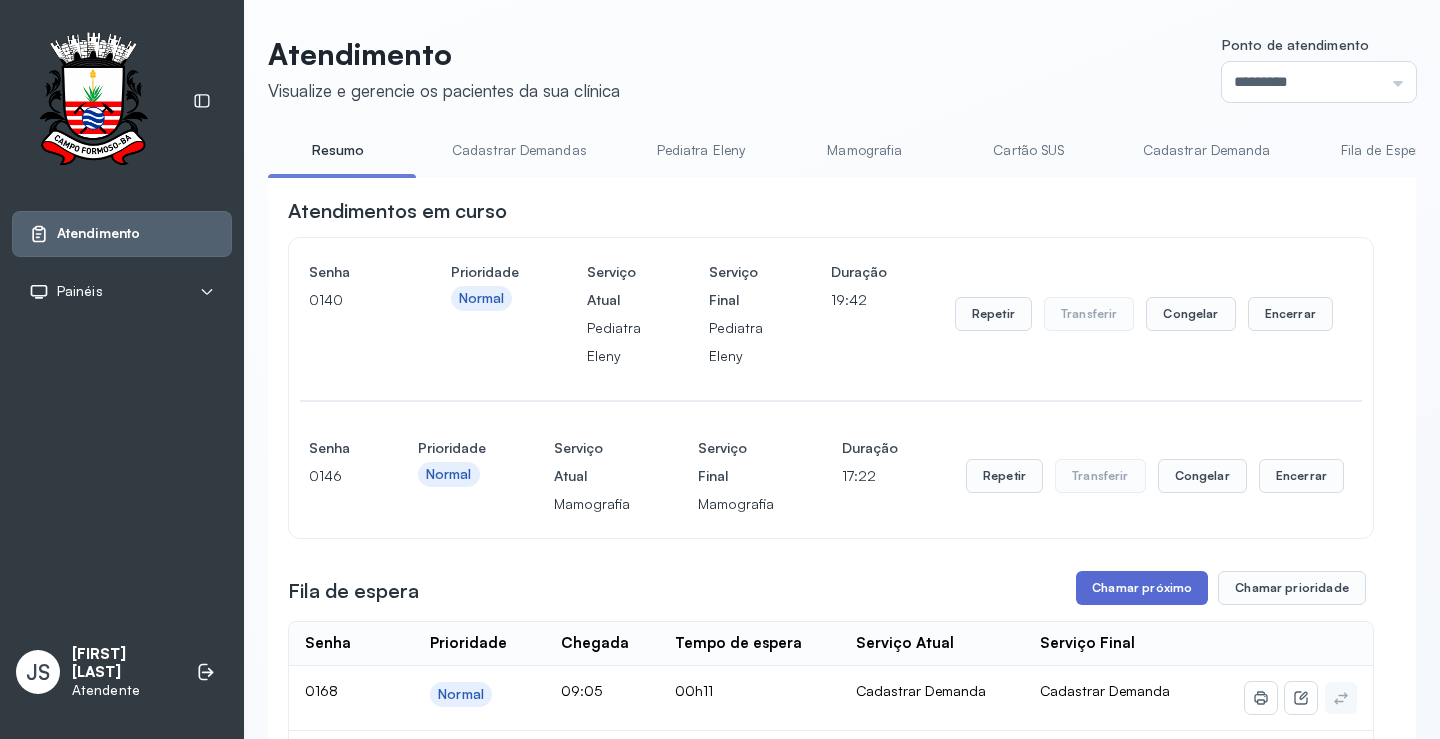 click on "Chamar próximo" at bounding box center (1142, 588) 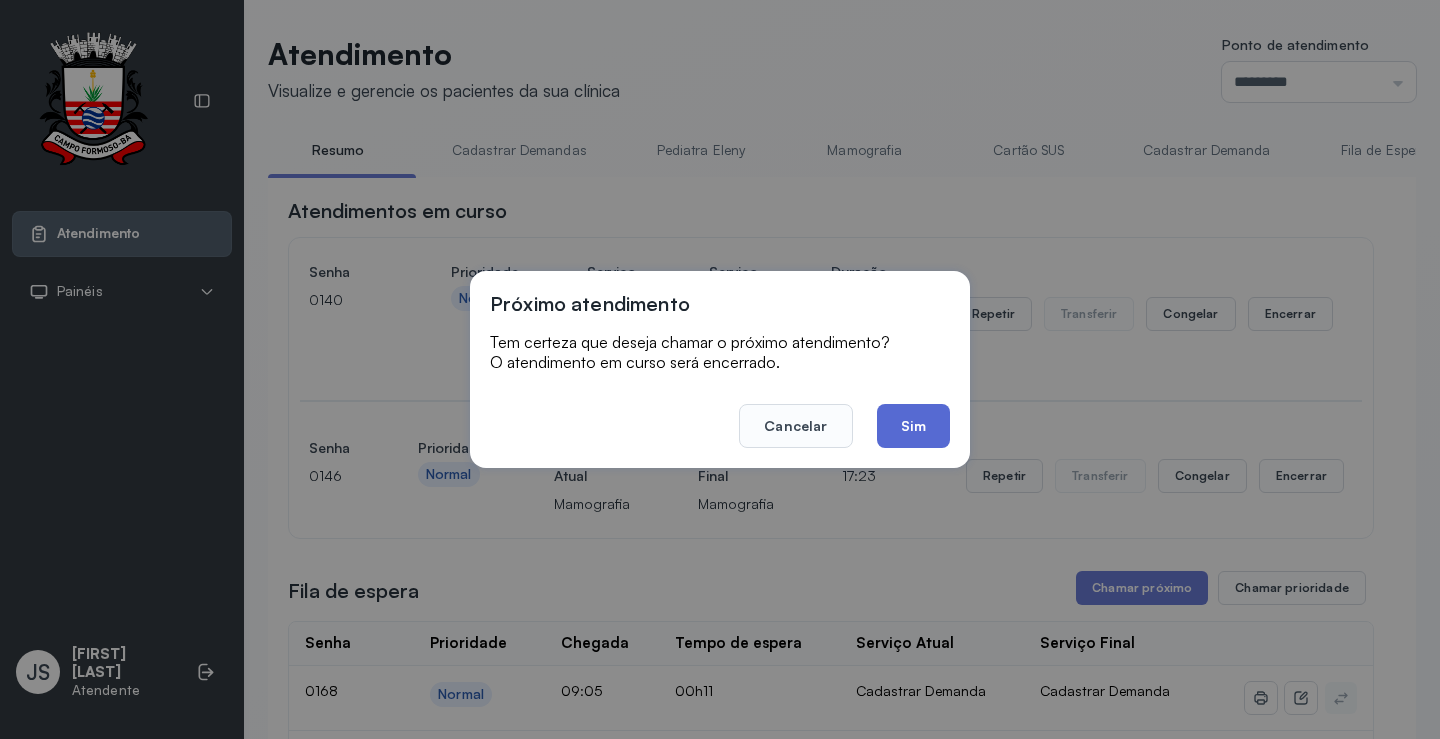 click on "Sim" 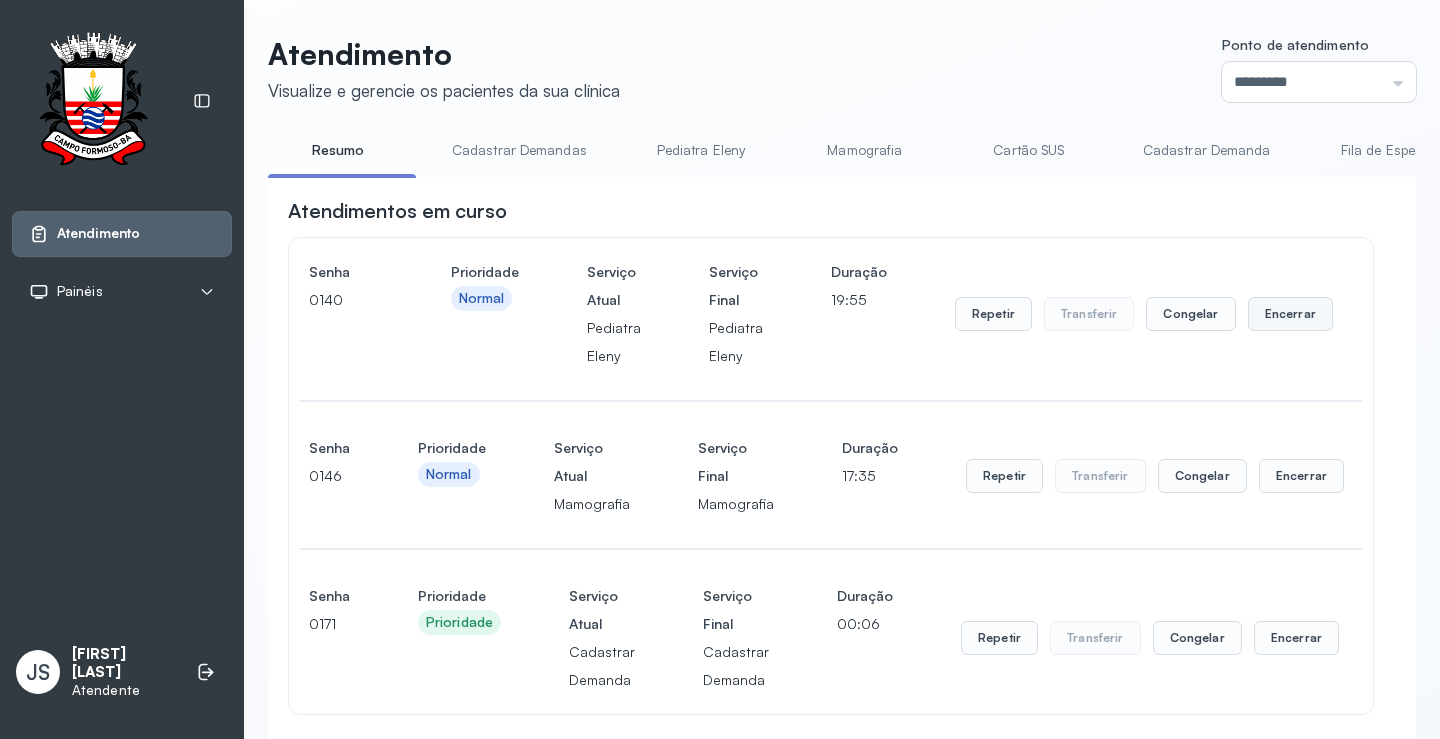 click on "Encerrar" at bounding box center (1290, 314) 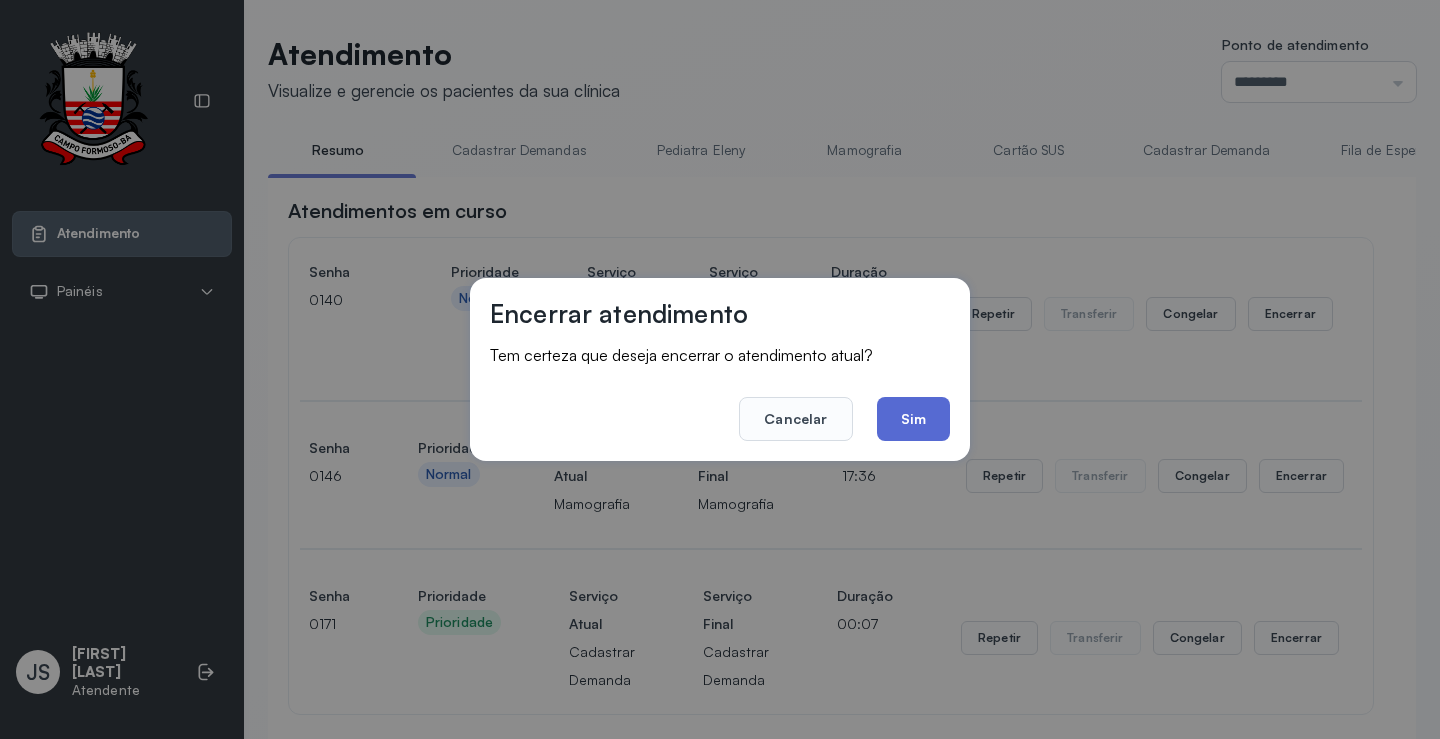 click on "Sim" 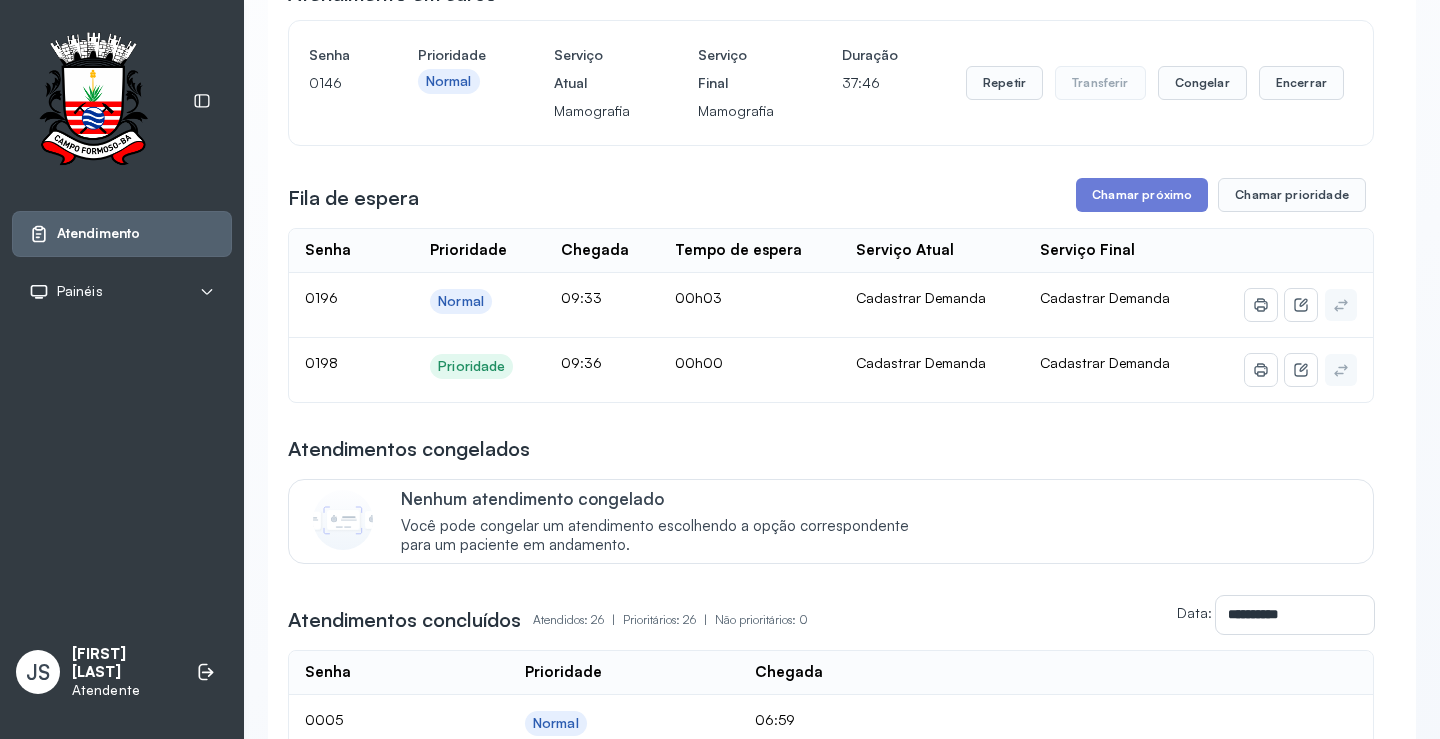 scroll, scrollTop: 17, scrollLeft: 0, axis: vertical 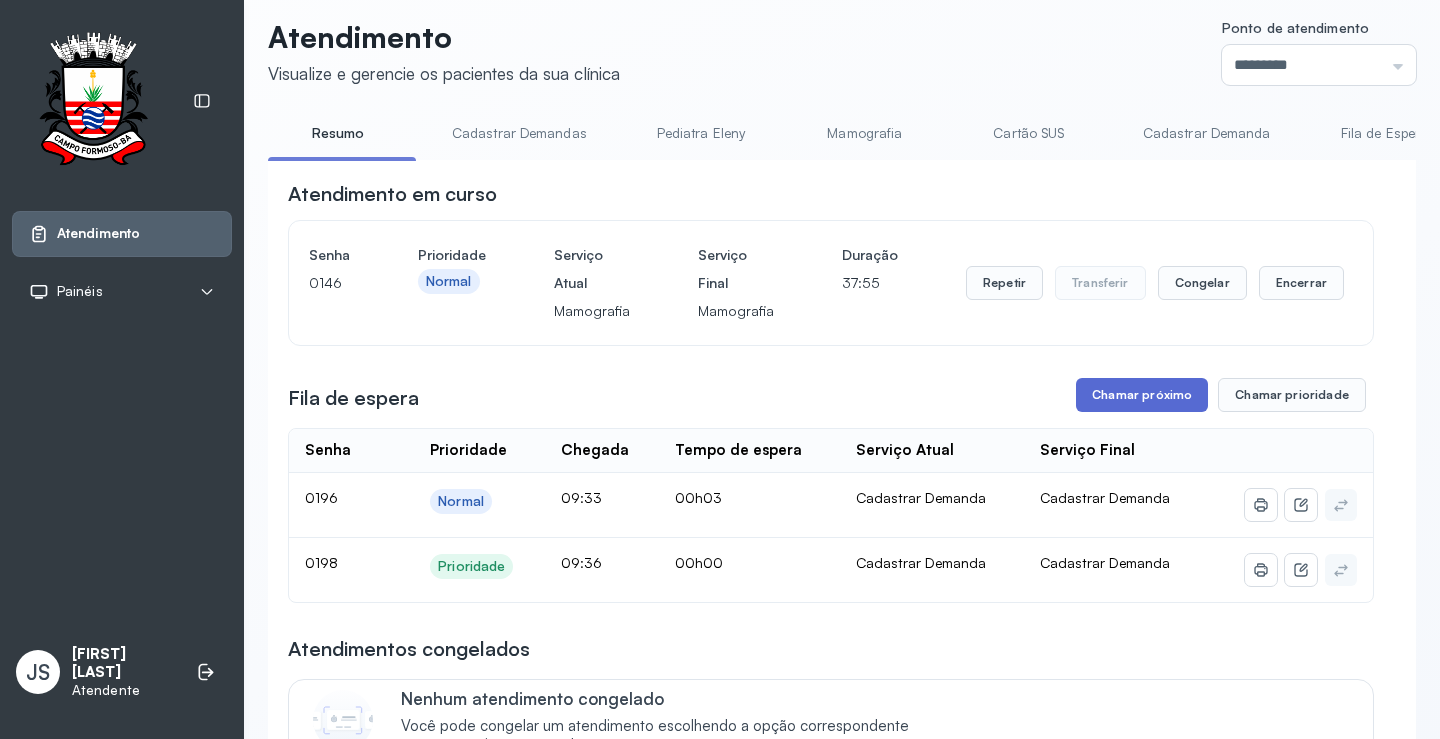 click on "Chamar próximo" at bounding box center (1142, 395) 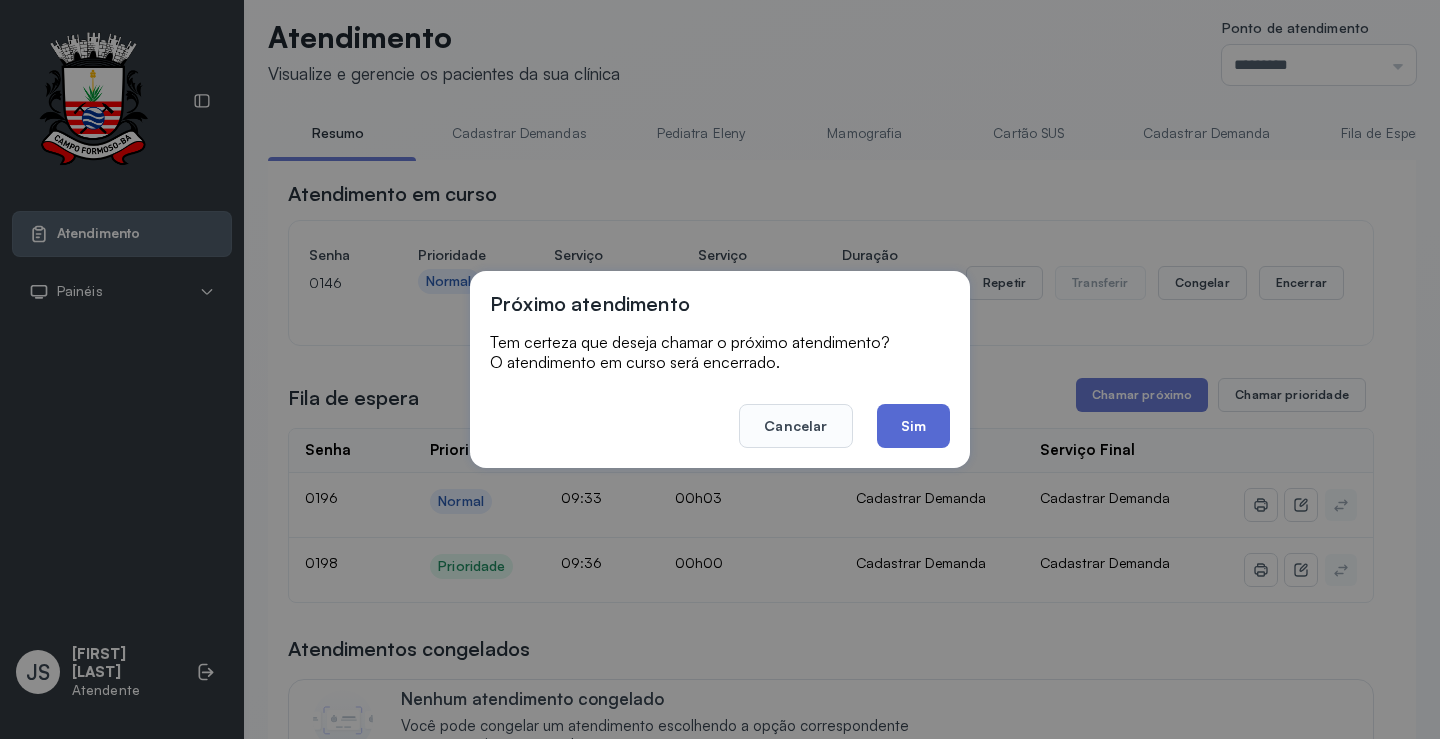 click on "Sim" 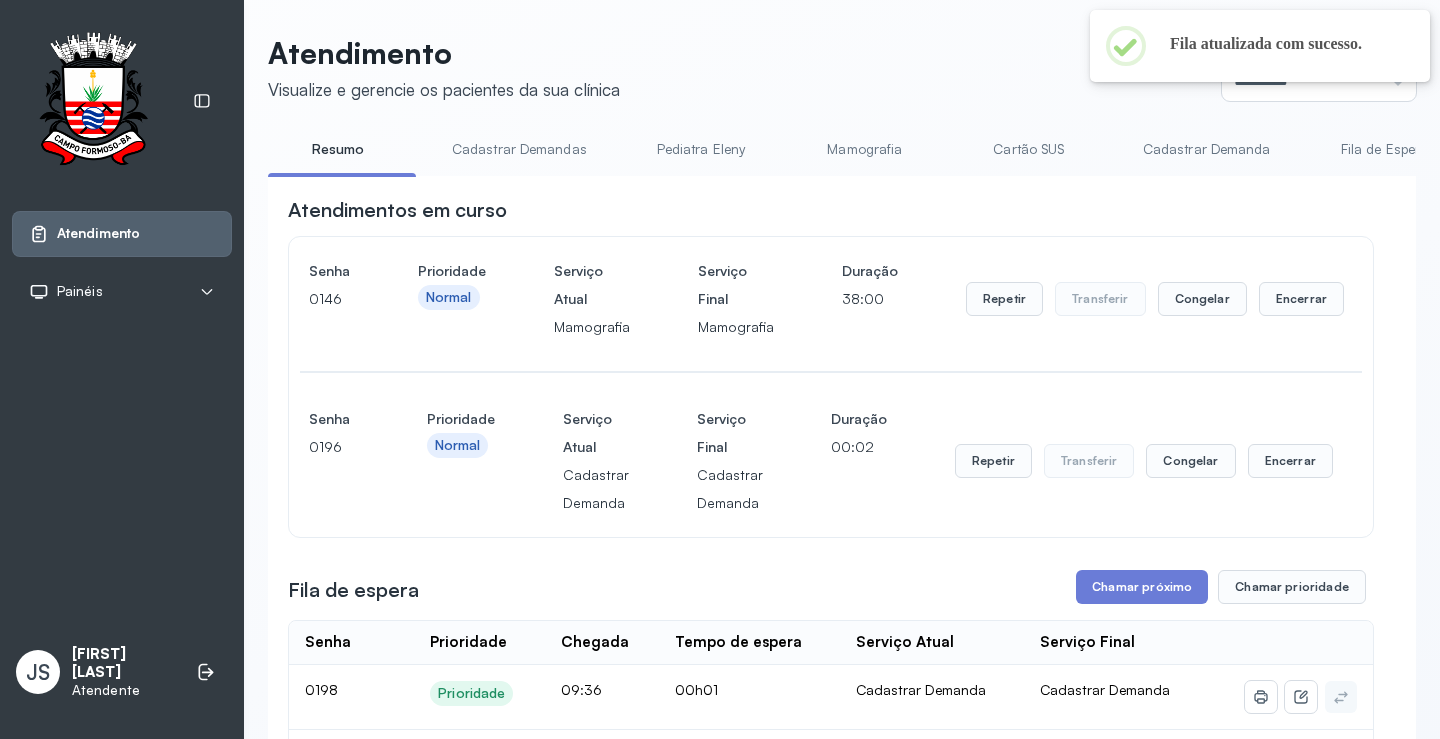 scroll, scrollTop: 17, scrollLeft: 0, axis: vertical 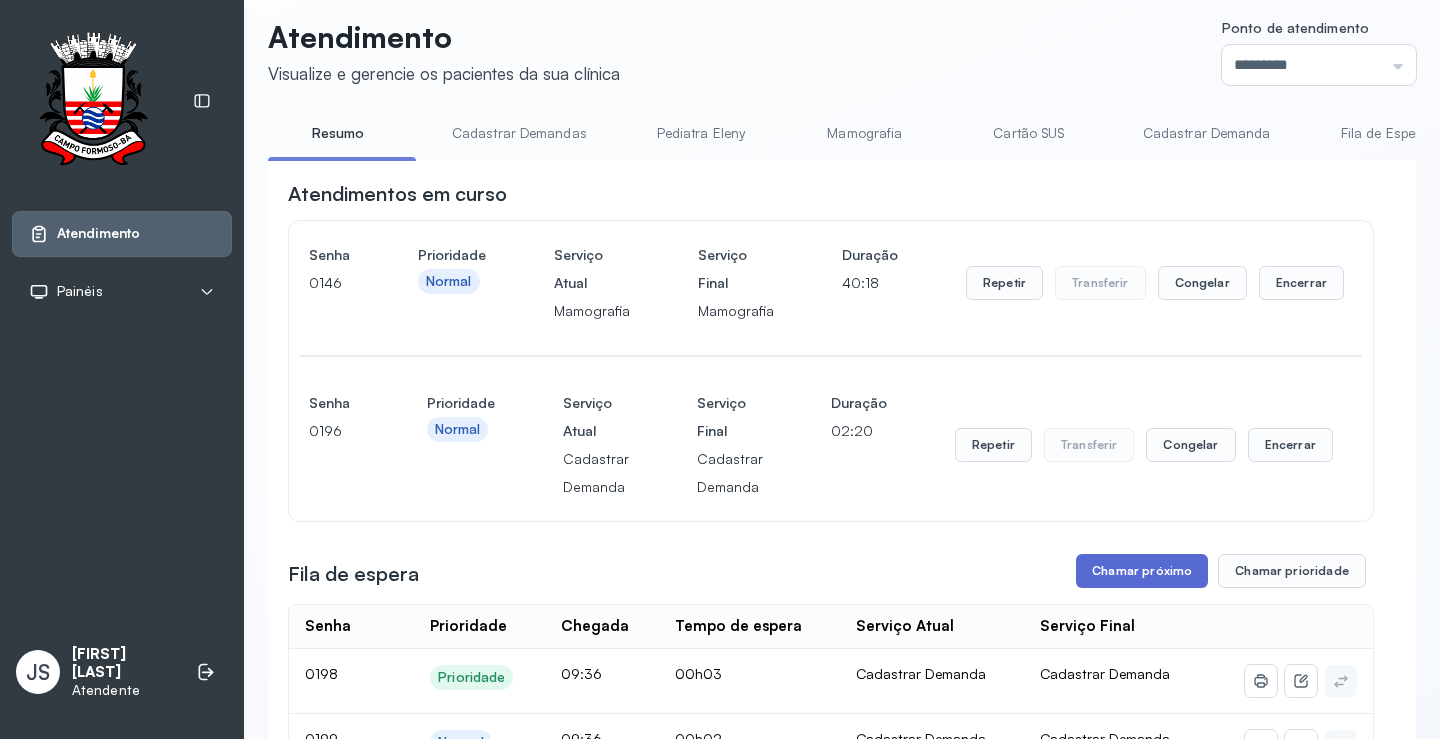 click on "Chamar próximo" at bounding box center [1142, 571] 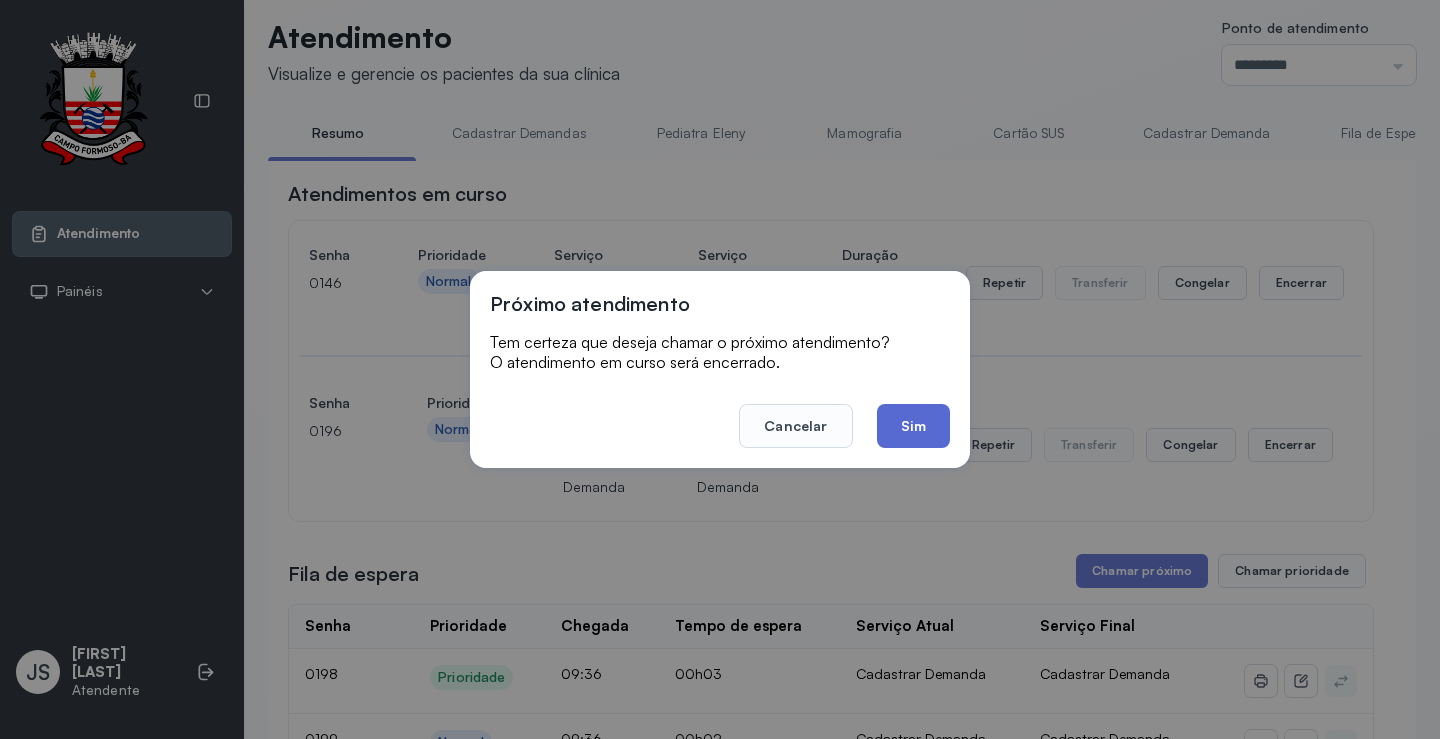 scroll, scrollTop: 1, scrollLeft: 0, axis: vertical 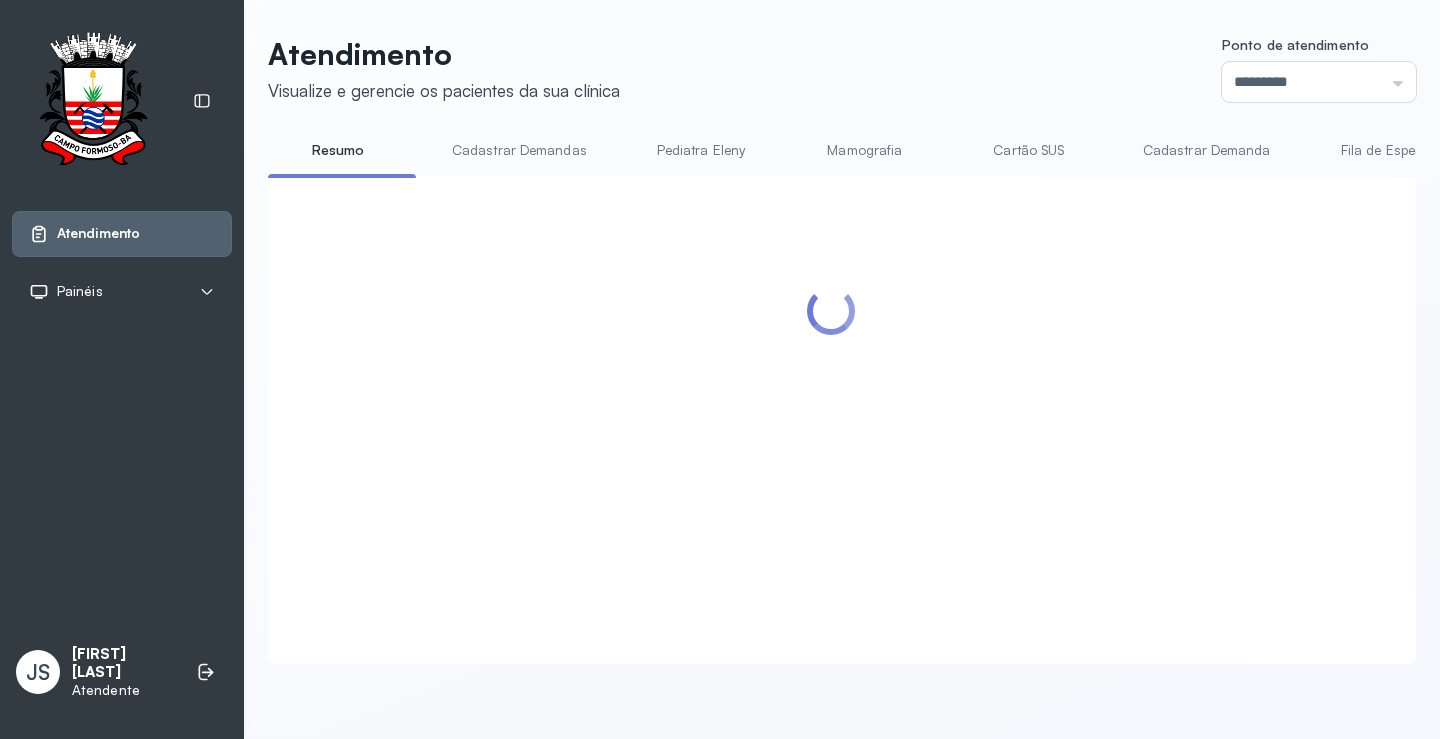 click at bounding box center [831, 396] 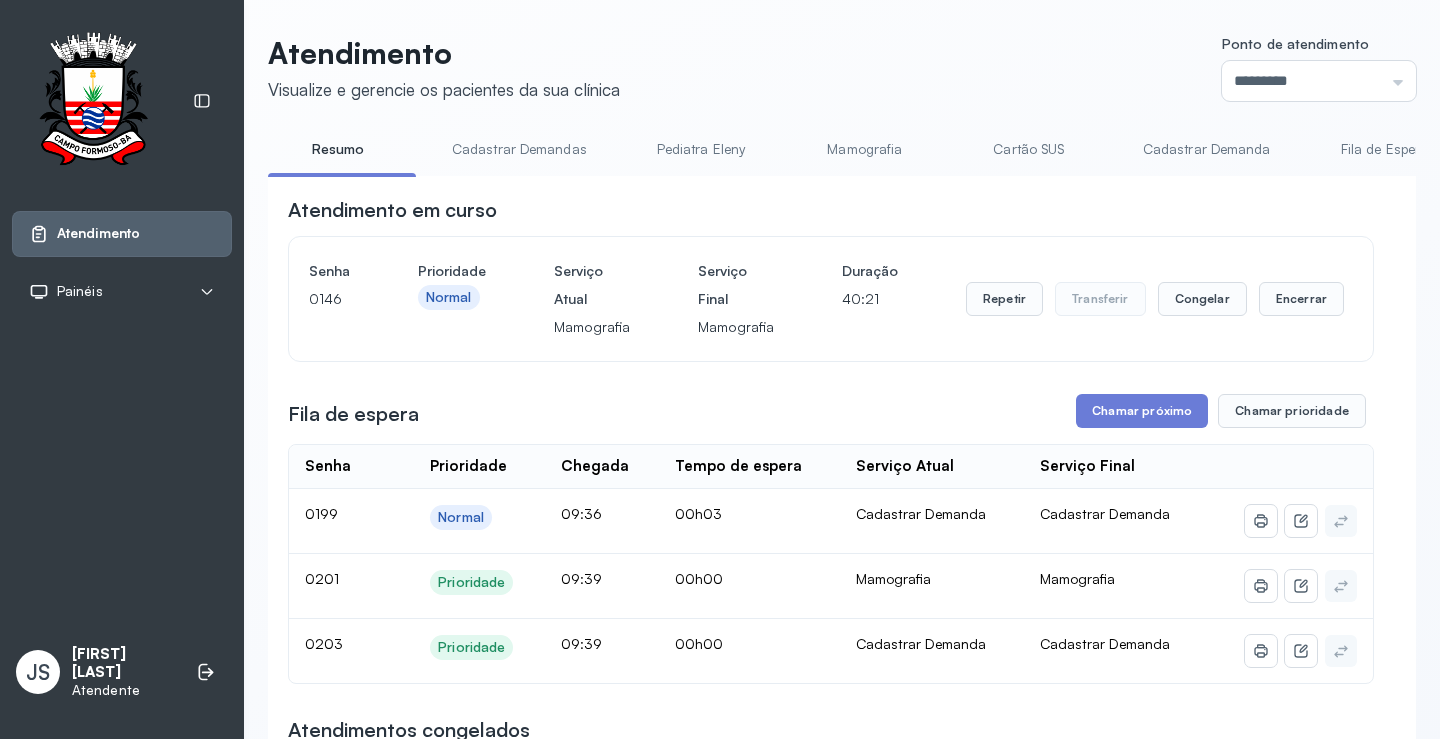 scroll, scrollTop: 17, scrollLeft: 0, axis: vertical 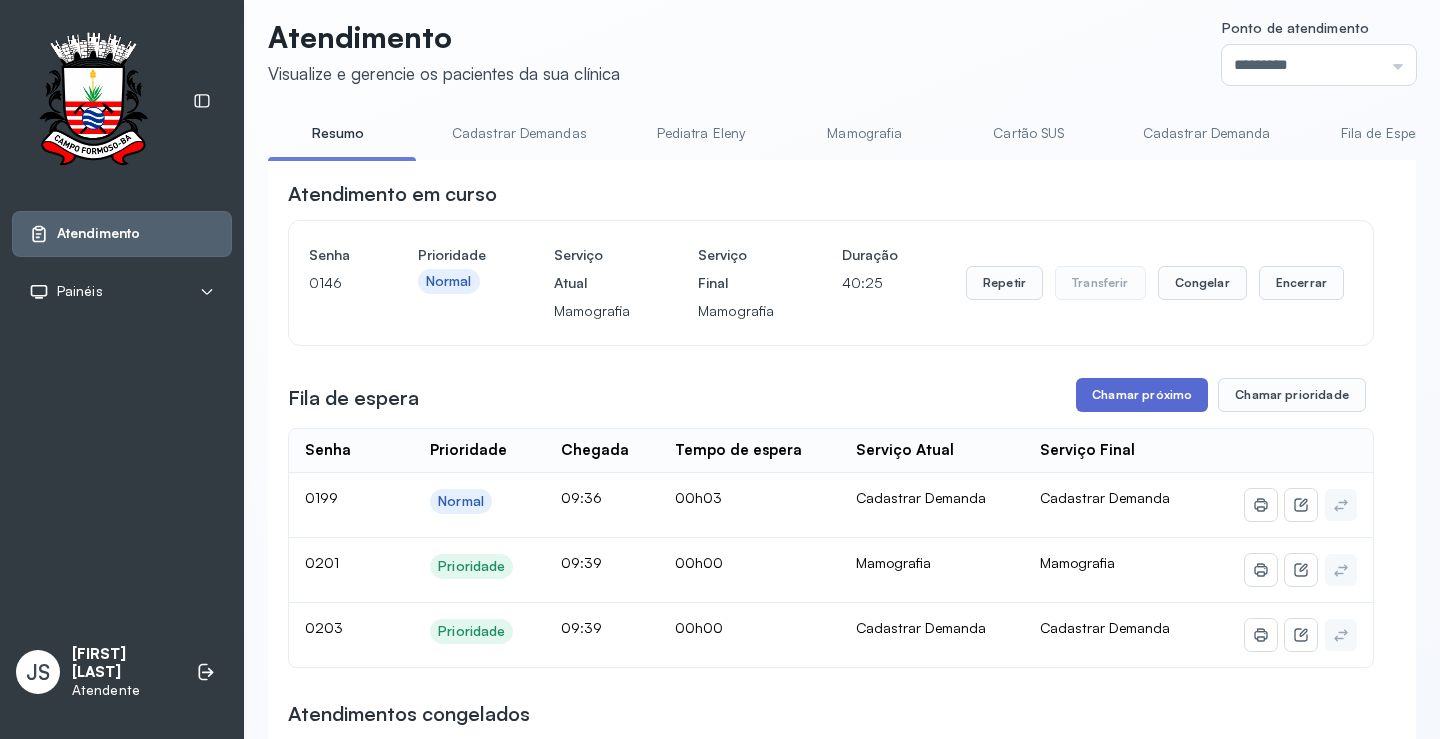 click on "Chamar próximo" at bounding box center (1142, 395) 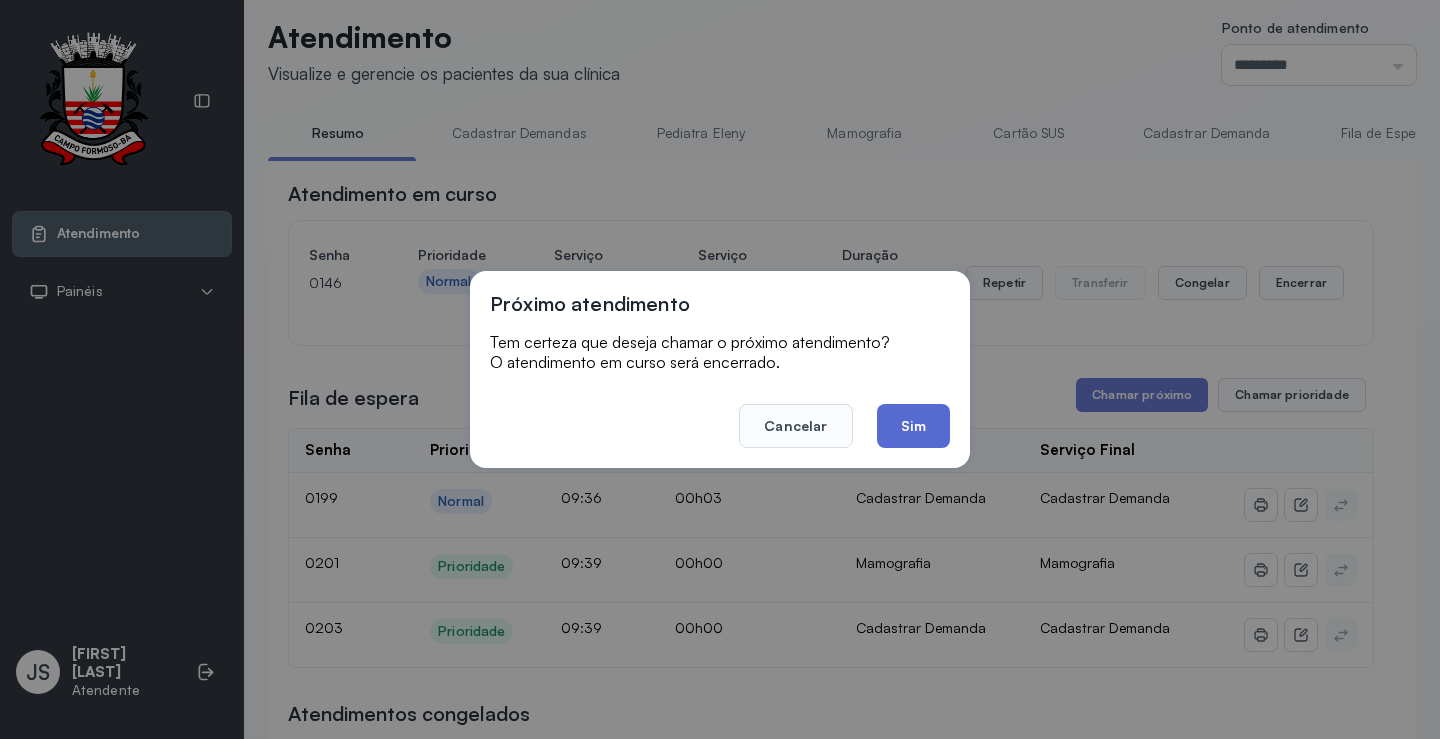 click on "Sim" 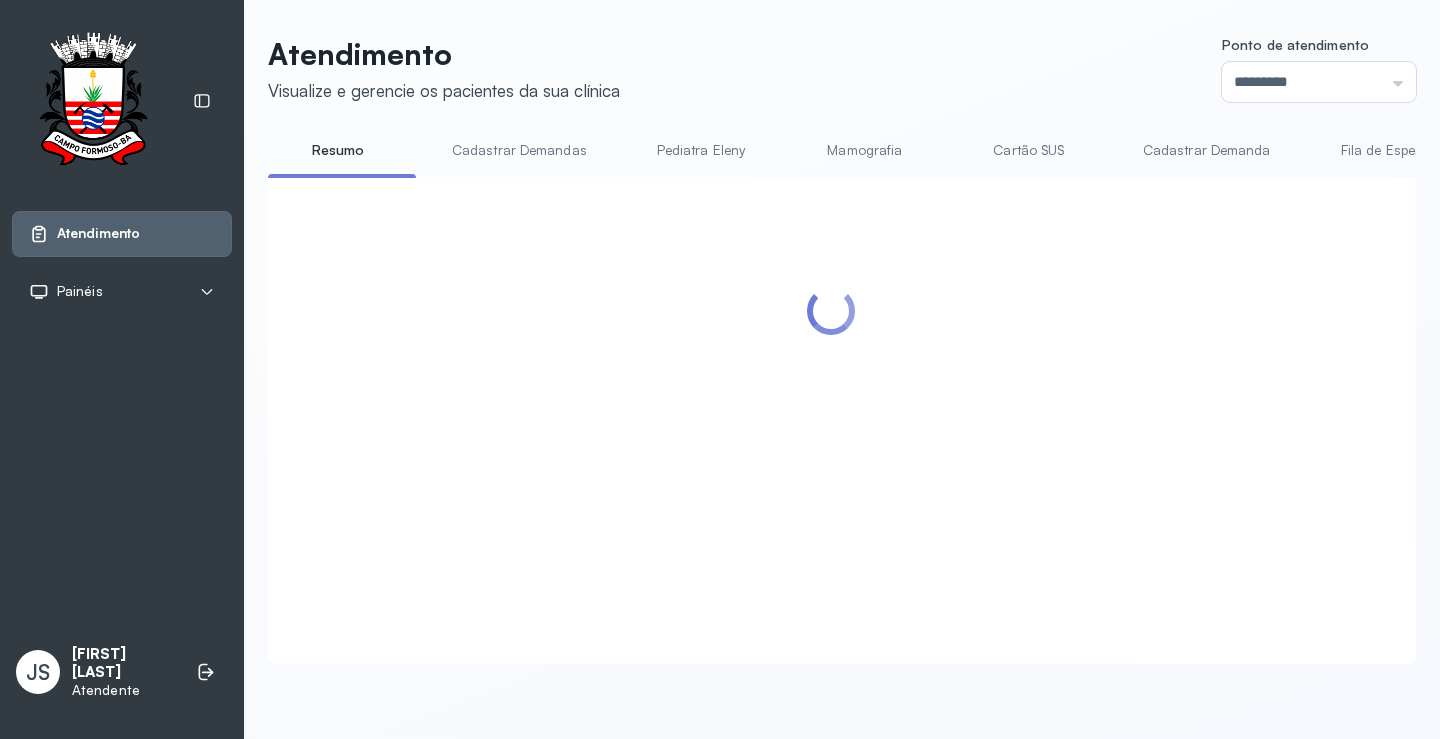scroll, scrollTop: 17, scrollLeft: 0, axis: vertical 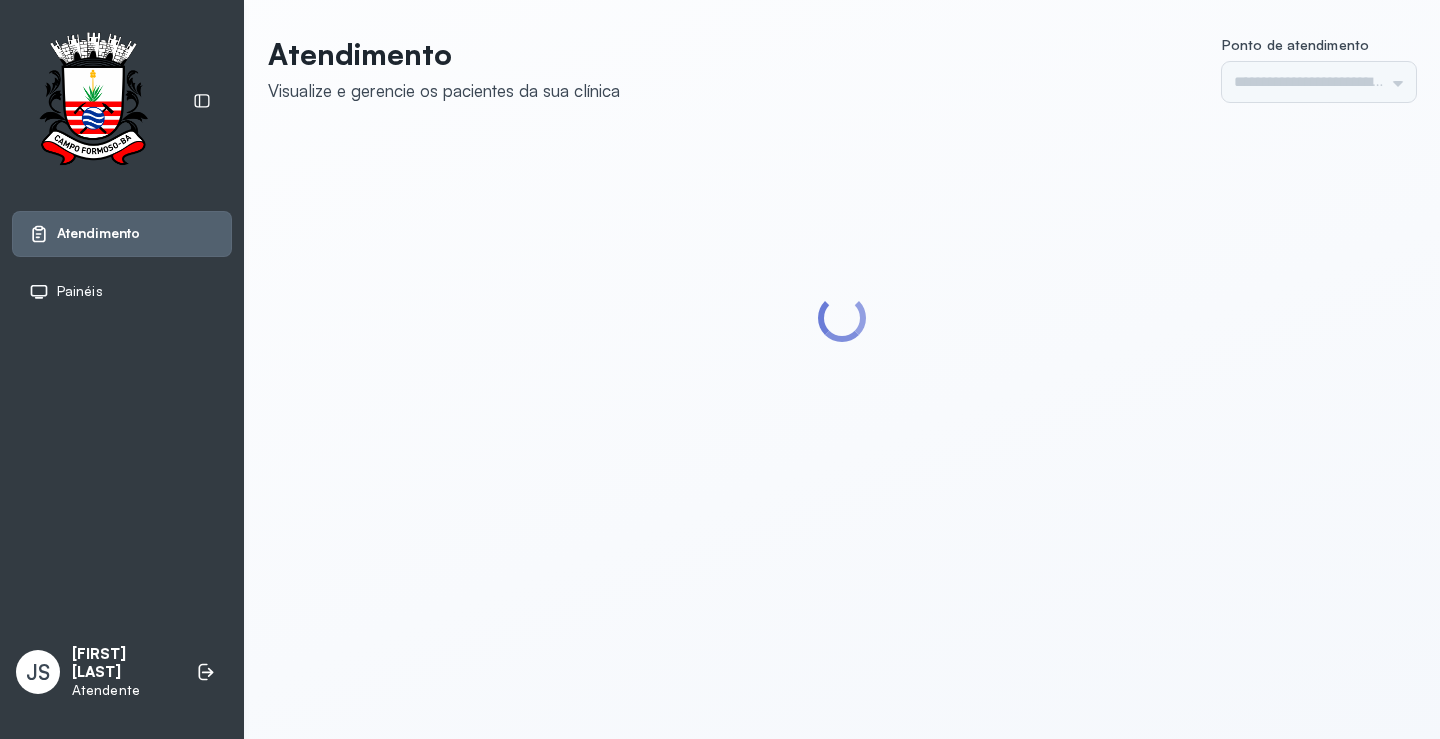 type on "*********" 